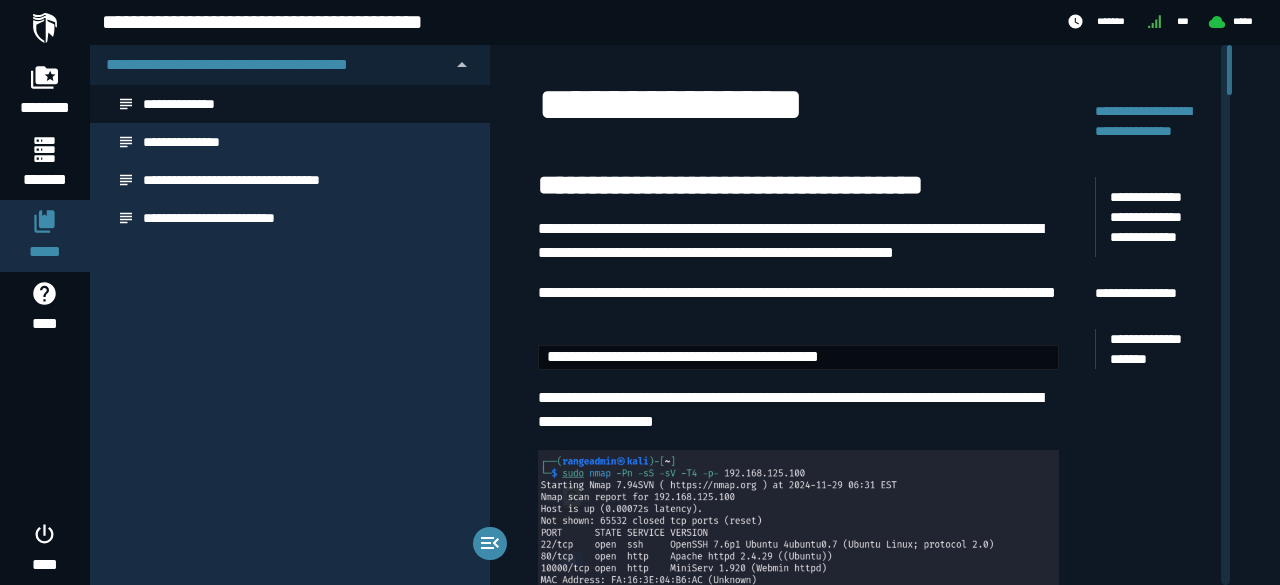 scroll, scrollTop: 0, scrollLeft: 0, axis: both 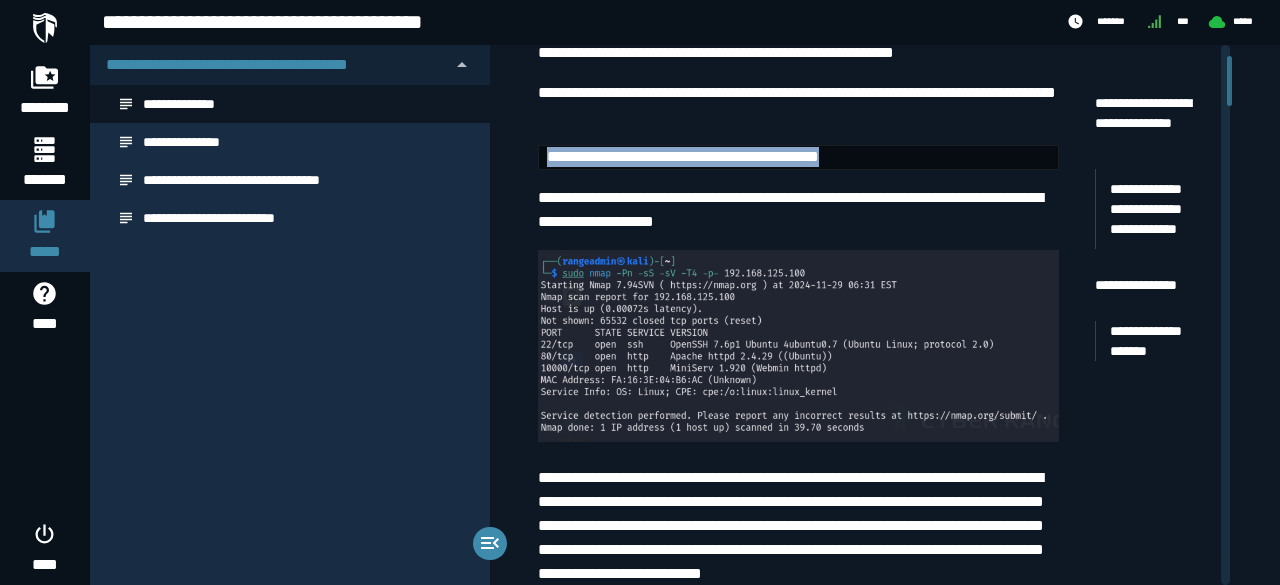 drag, startPoint x: 542, startPoint y: 185, endPoint x: 984, endPoint y: 186, distance: 442.00113 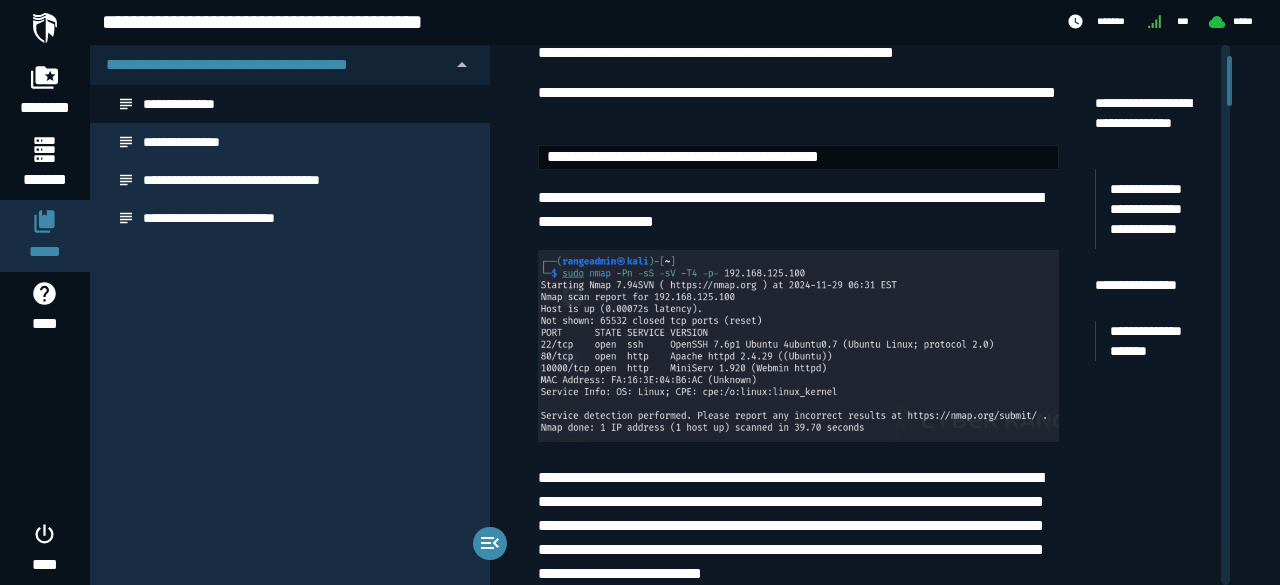 click on "**********" at bounding box center (798, 4441) 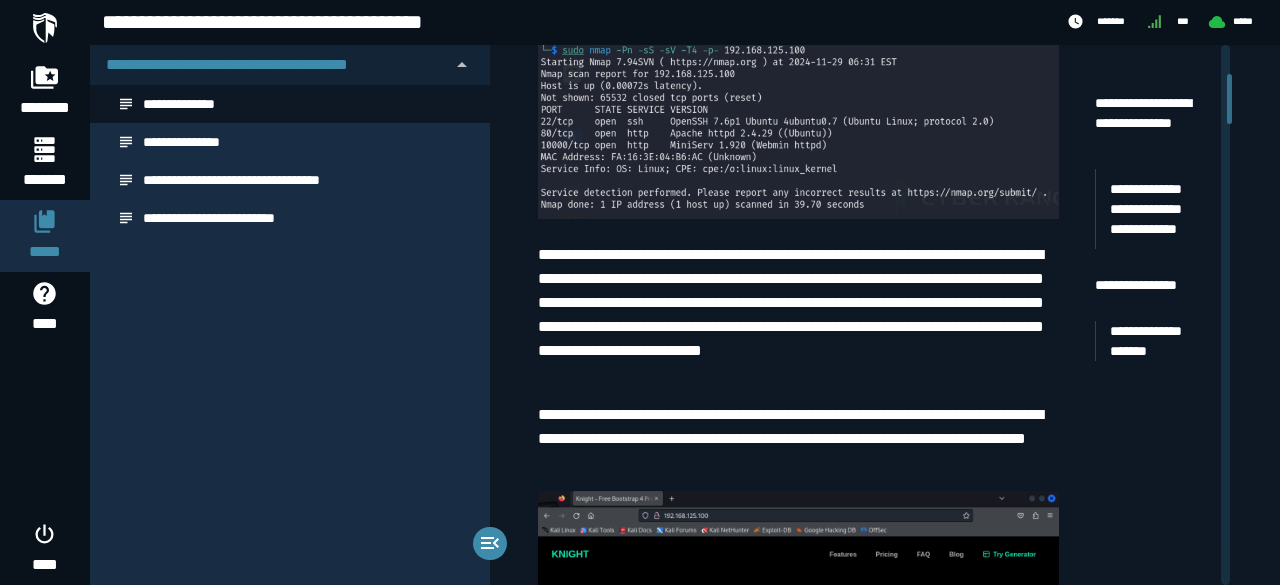 scroll, scrollTop: 500, scrollLeft: 0, axis: vertical 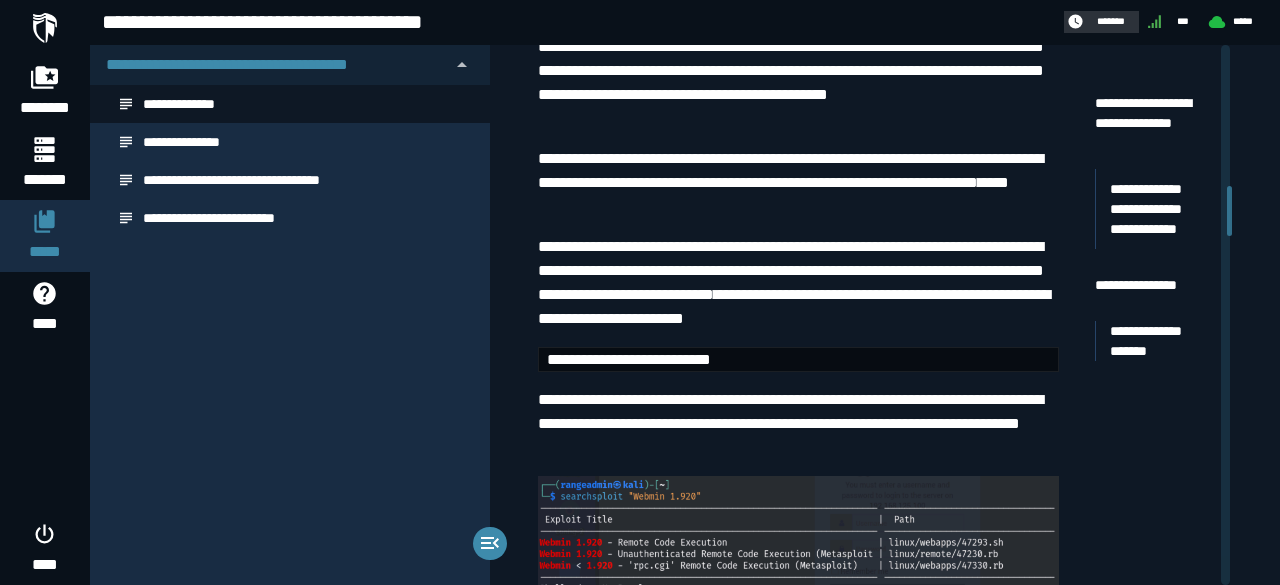 click on "*******" at bounding box center (1111, 21) 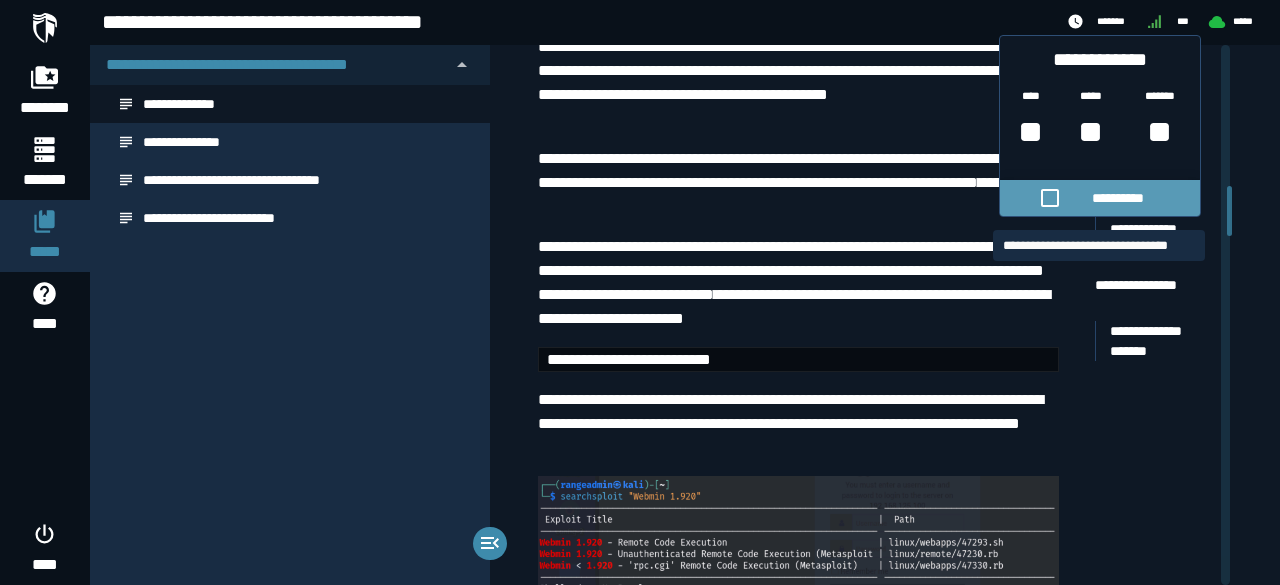 click 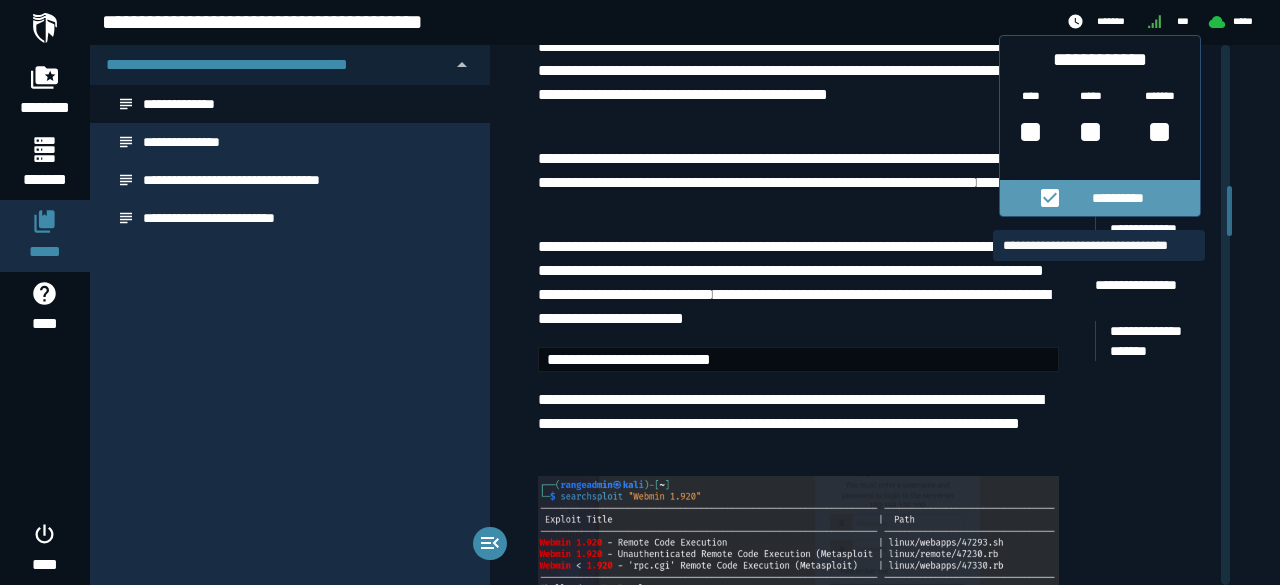 click 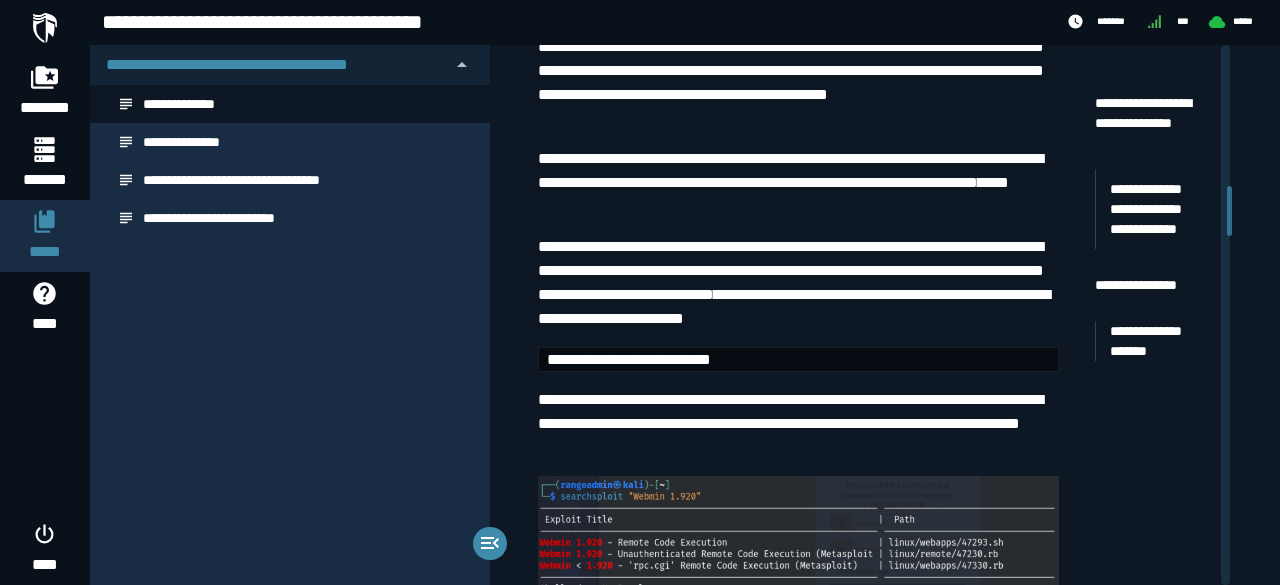 click on "**********" at bounding box center (885, 315) 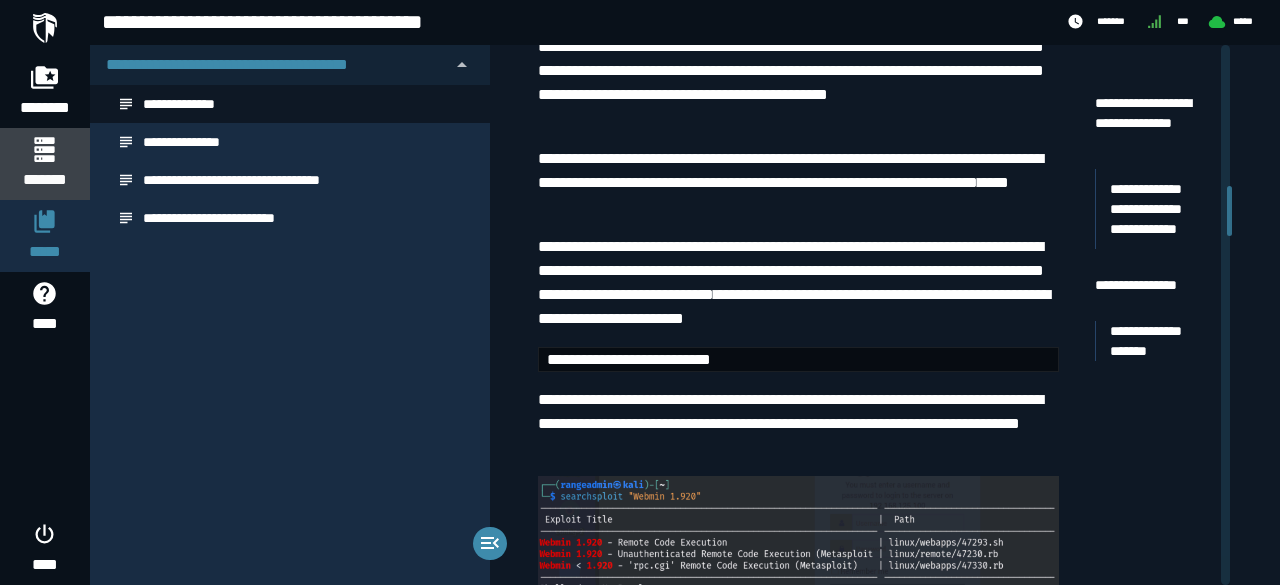 click on "*******" at bounding box center (44, 180) 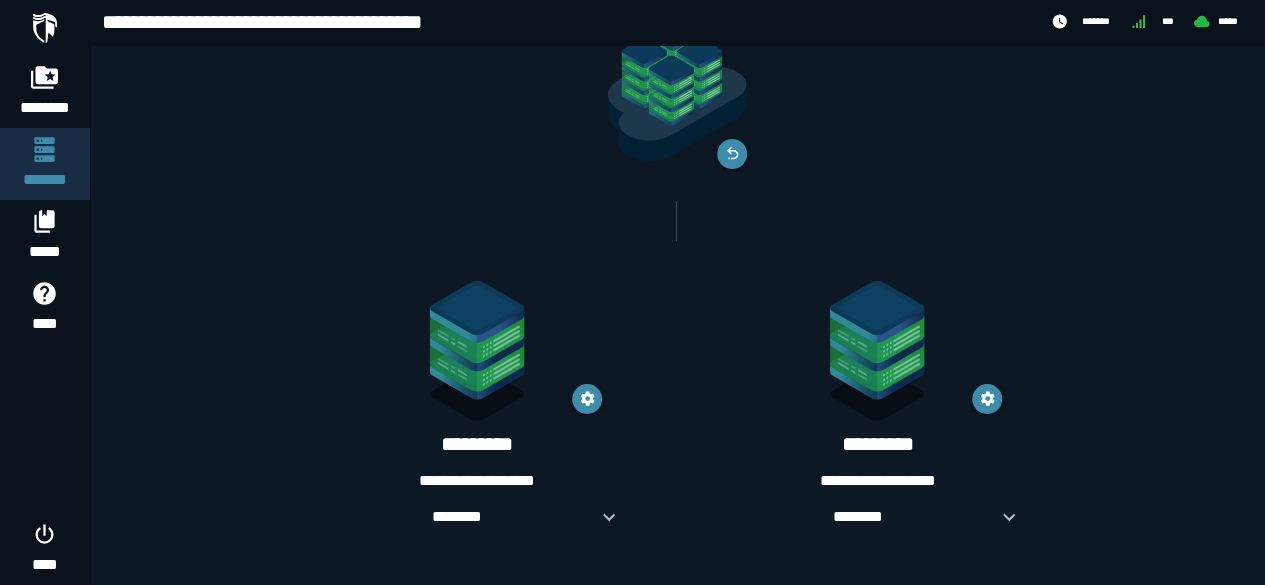 scroll, scrollTop: 4, scrollLeft: 0, axis: vertical 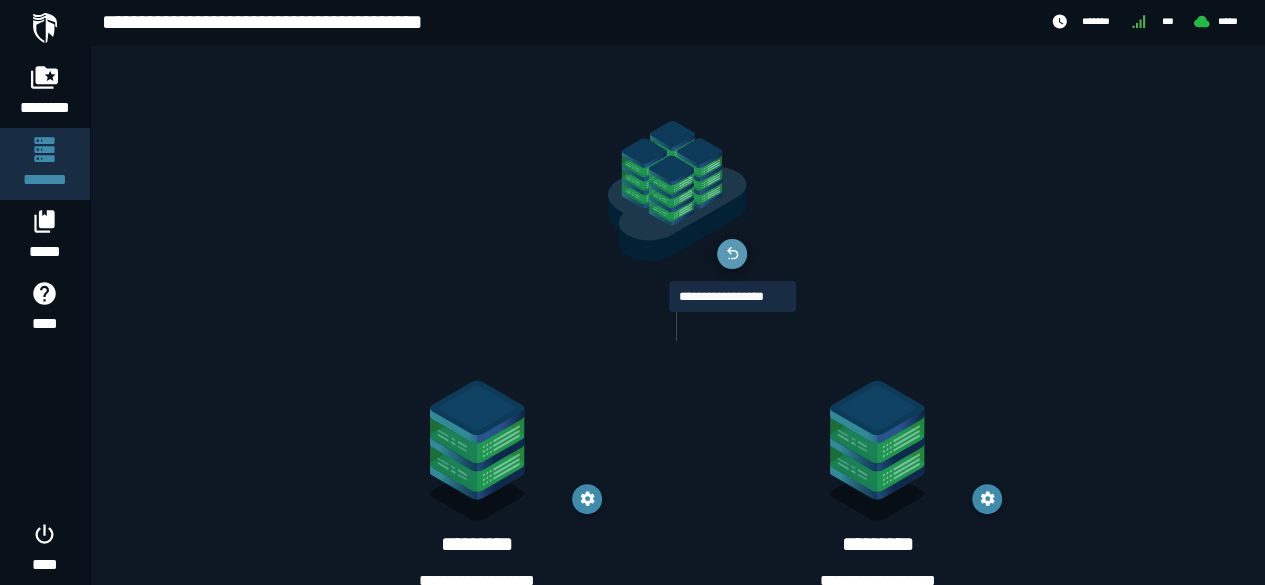 click 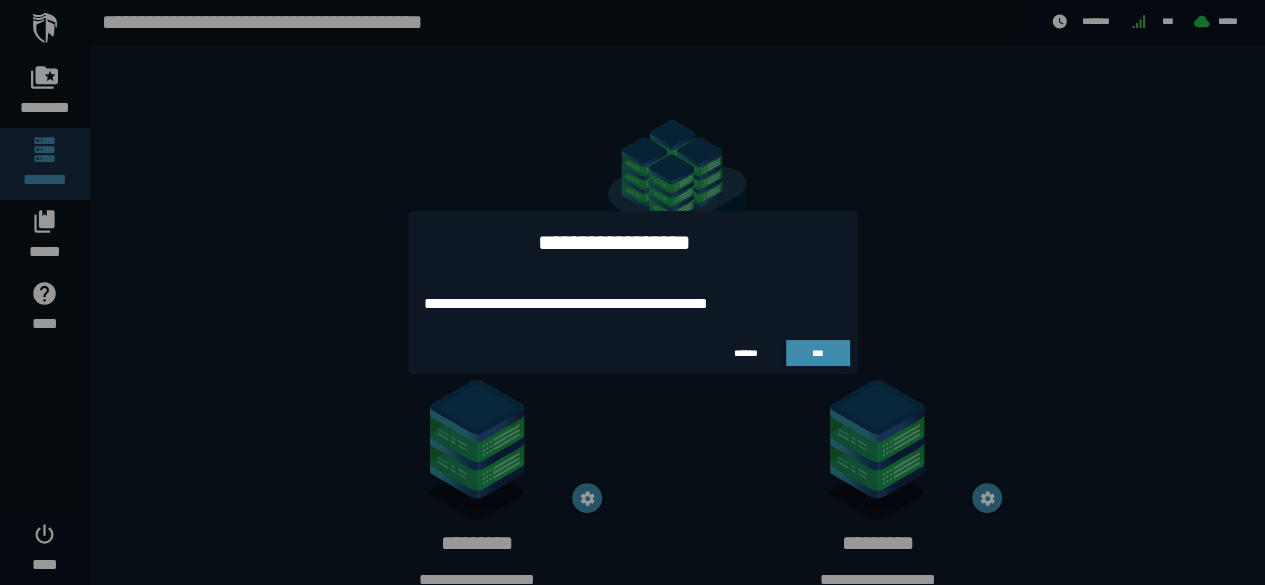 click on "****** ***" at bounding box center [633, 353] 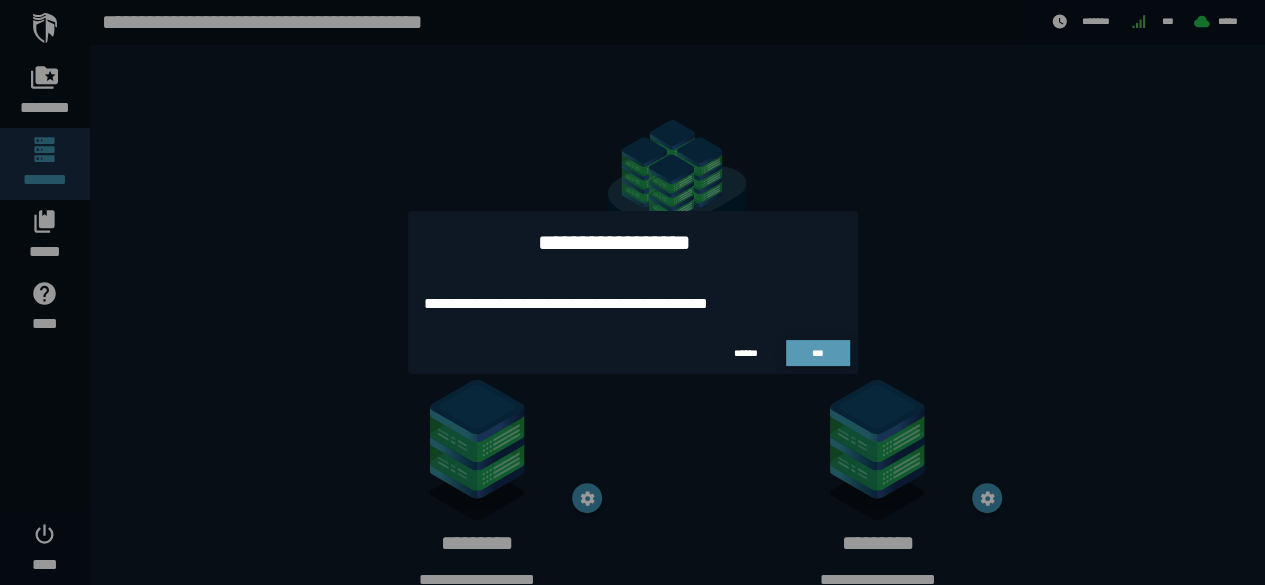 click on "***" at bounding box center (818, 353) 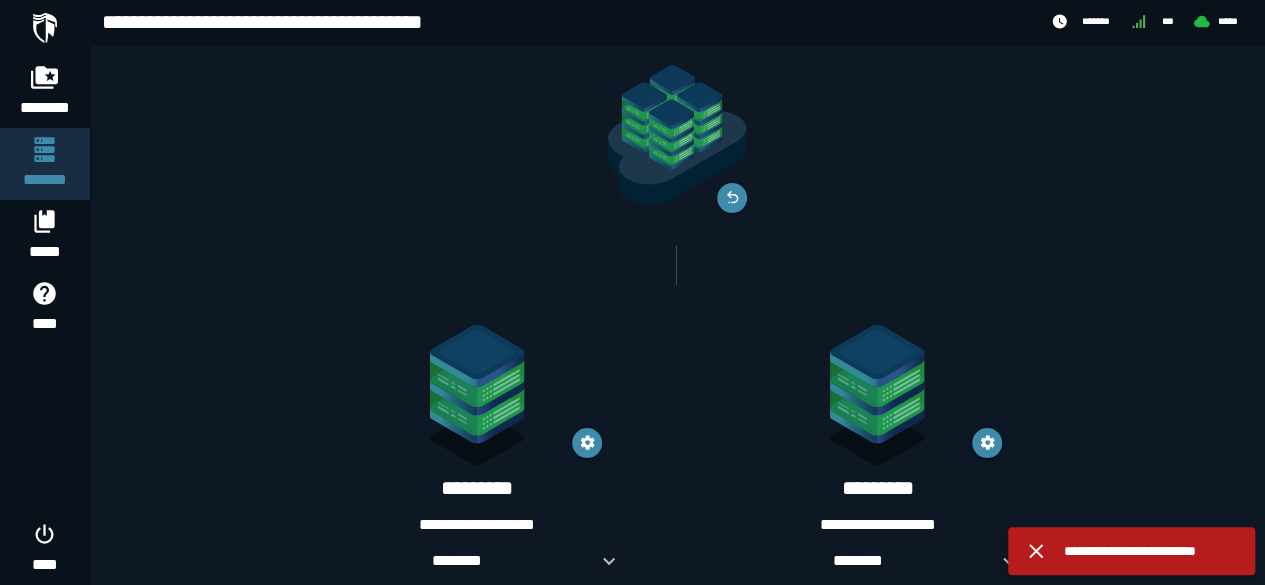 scroll, scrollTop: 104, scrollLeft: 0, axis: vertical 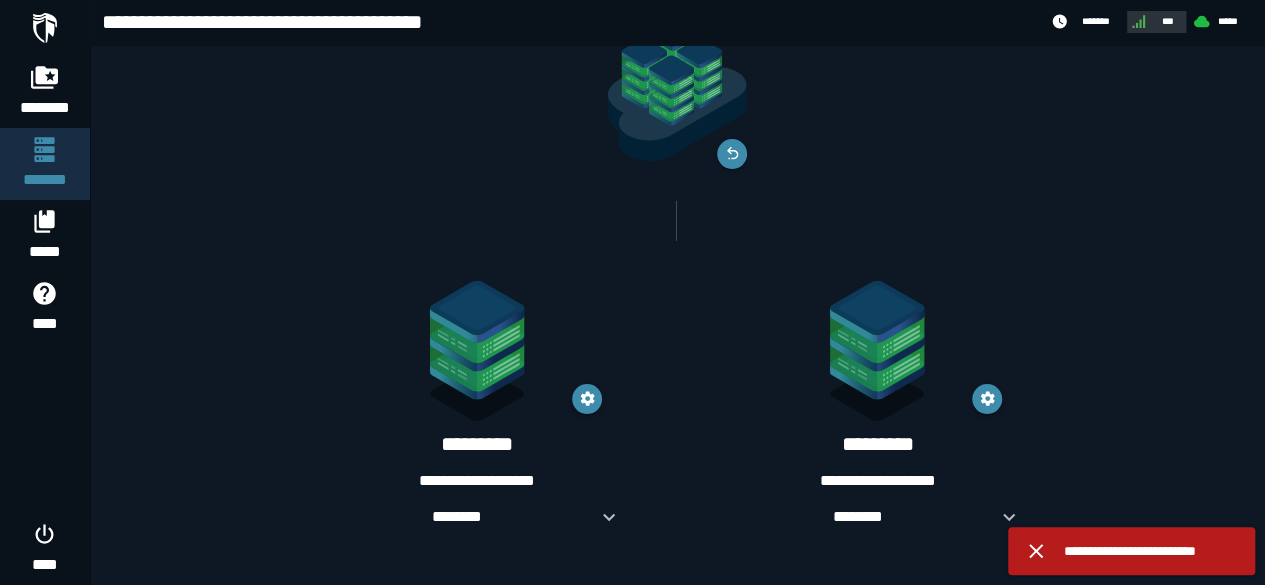 click 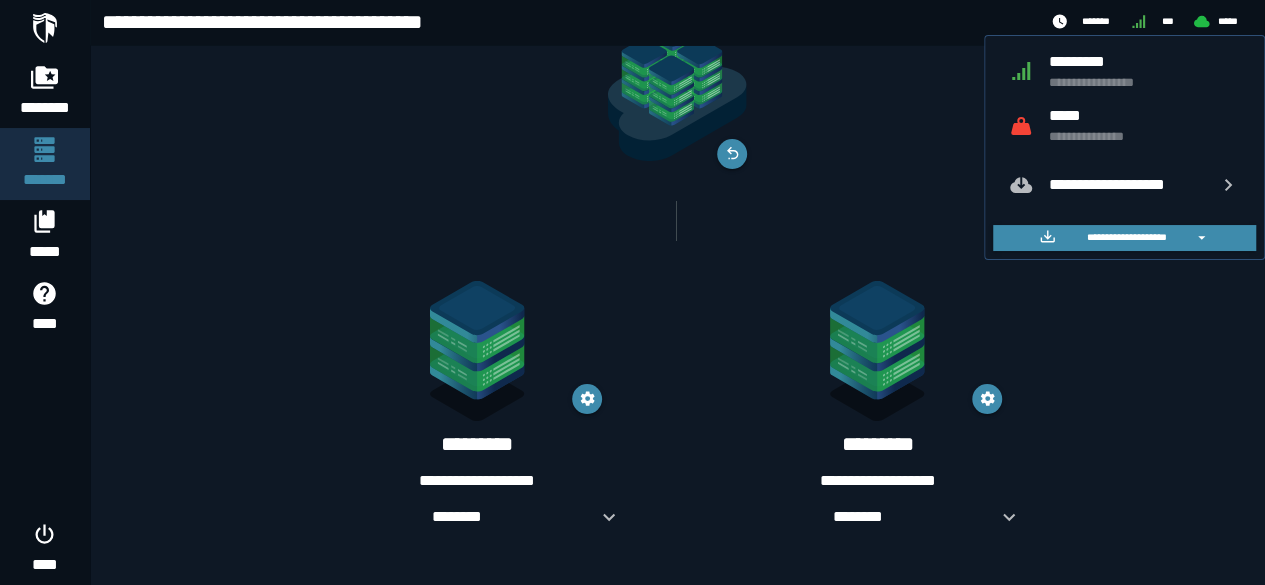click on "**********" at bounding box center (1144, 82) 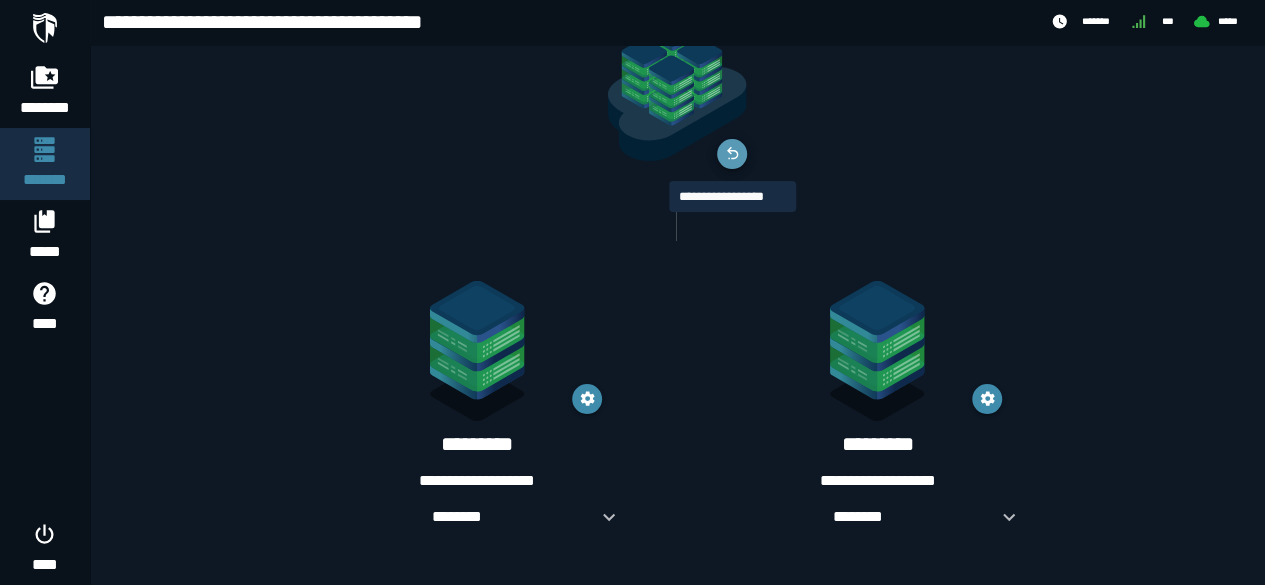 click 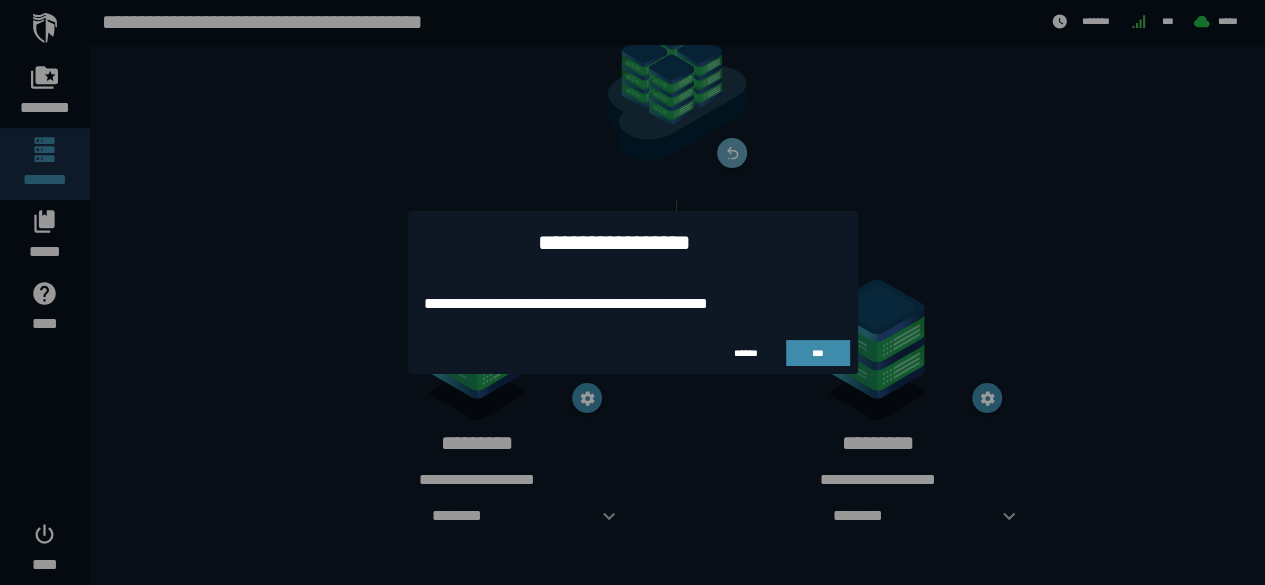 scroll, scrollTop: 0, scrollLeft: 0, axis: both 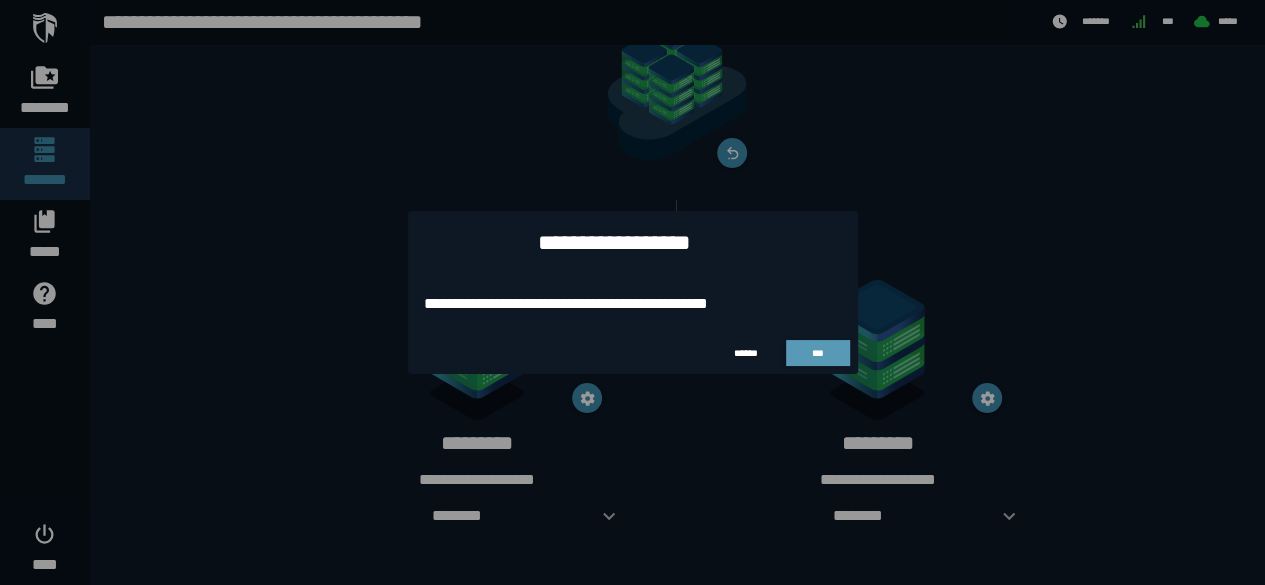 click on "***" at bounding box center (818, 353) 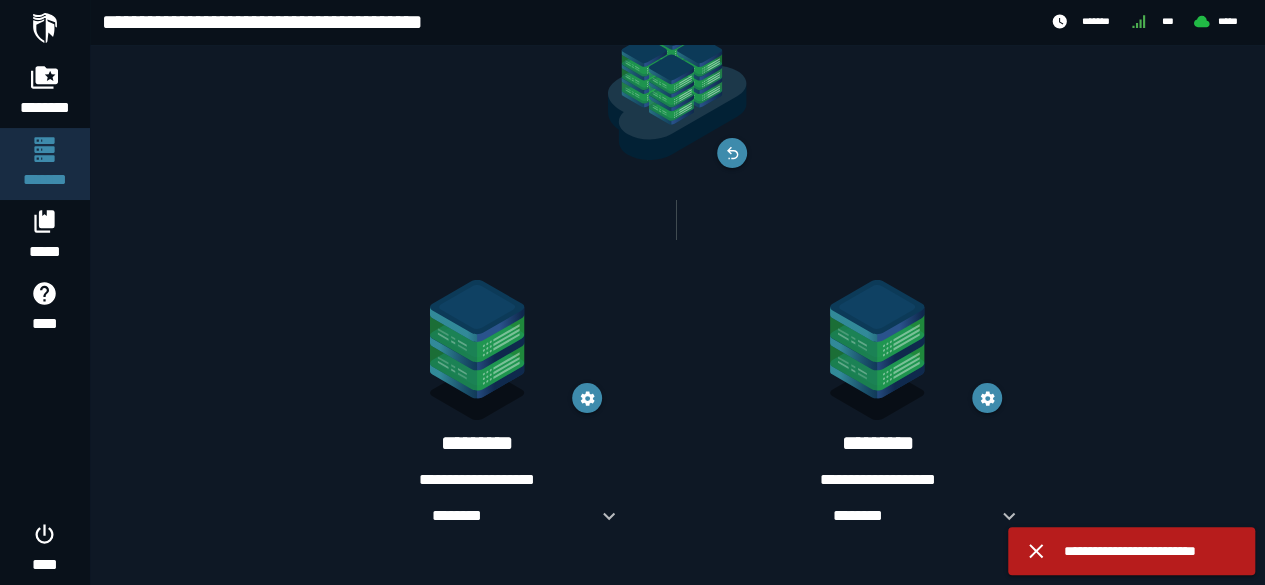 scroll, scrollTop: 104, scrollLeft: 0, axis: vertical 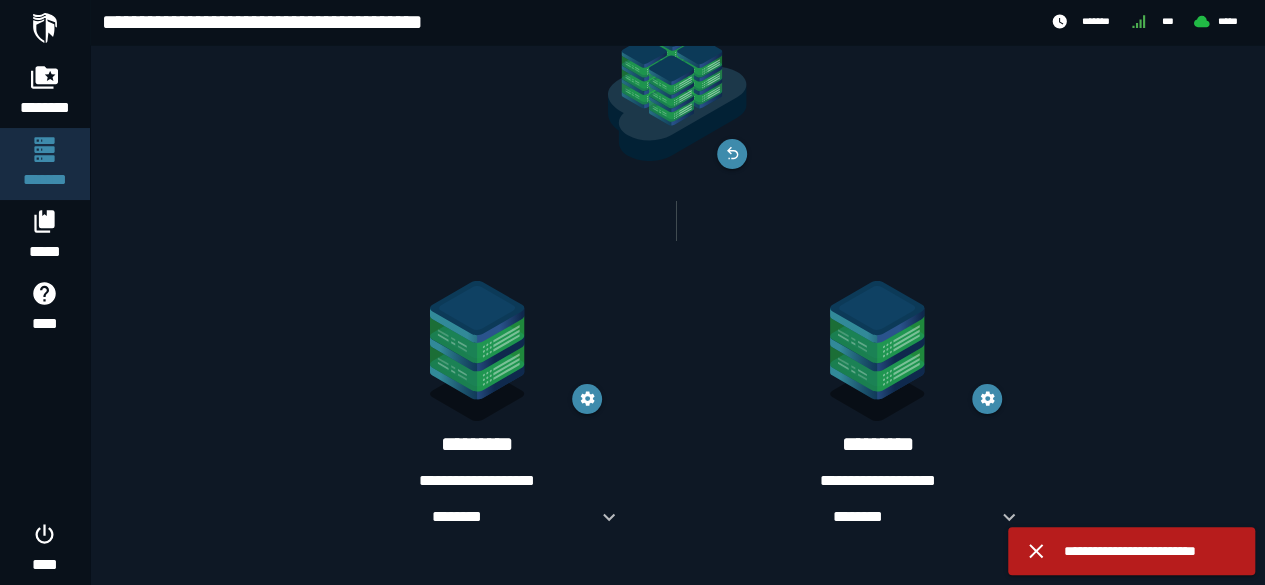 click 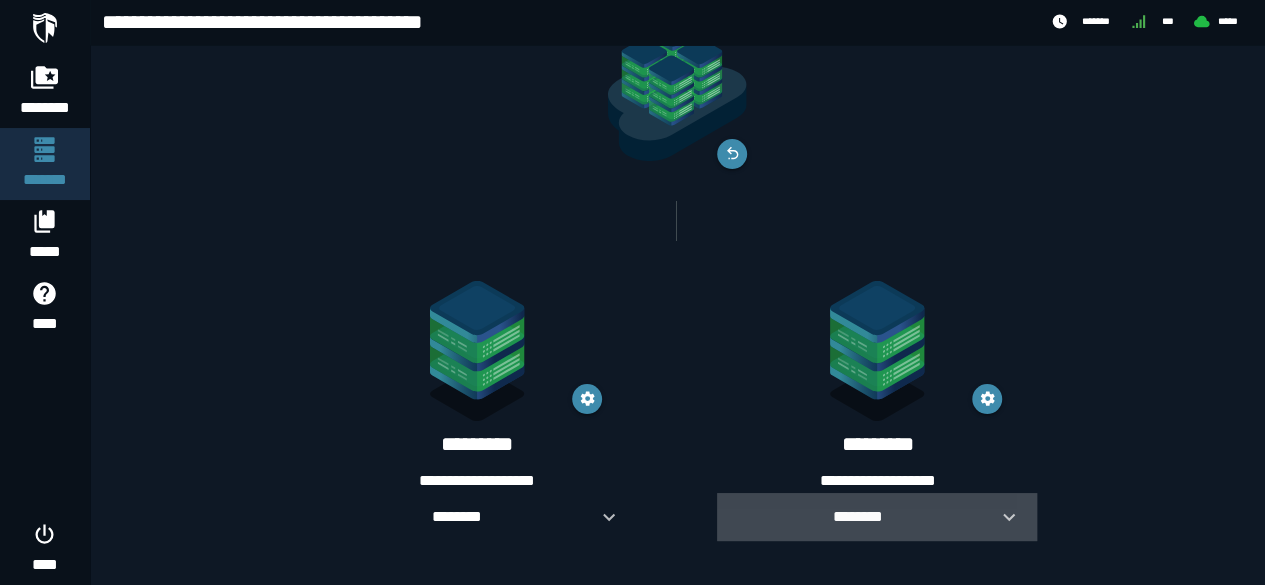 click 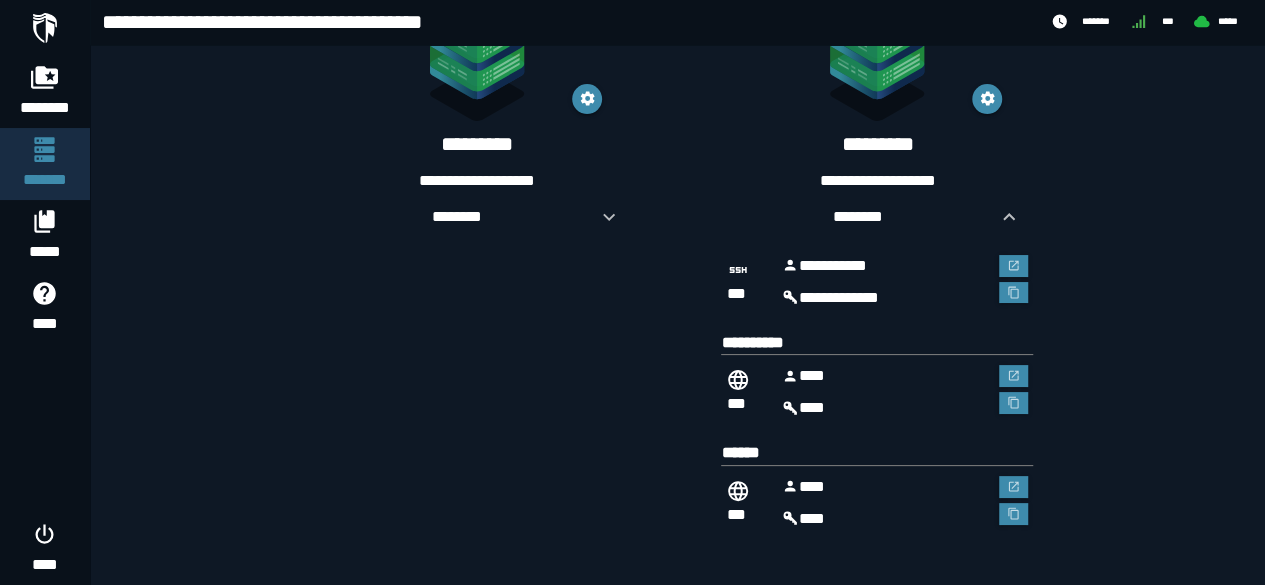 scroll, scrollTop: 408, scrollLeft: 0, axis: vertical 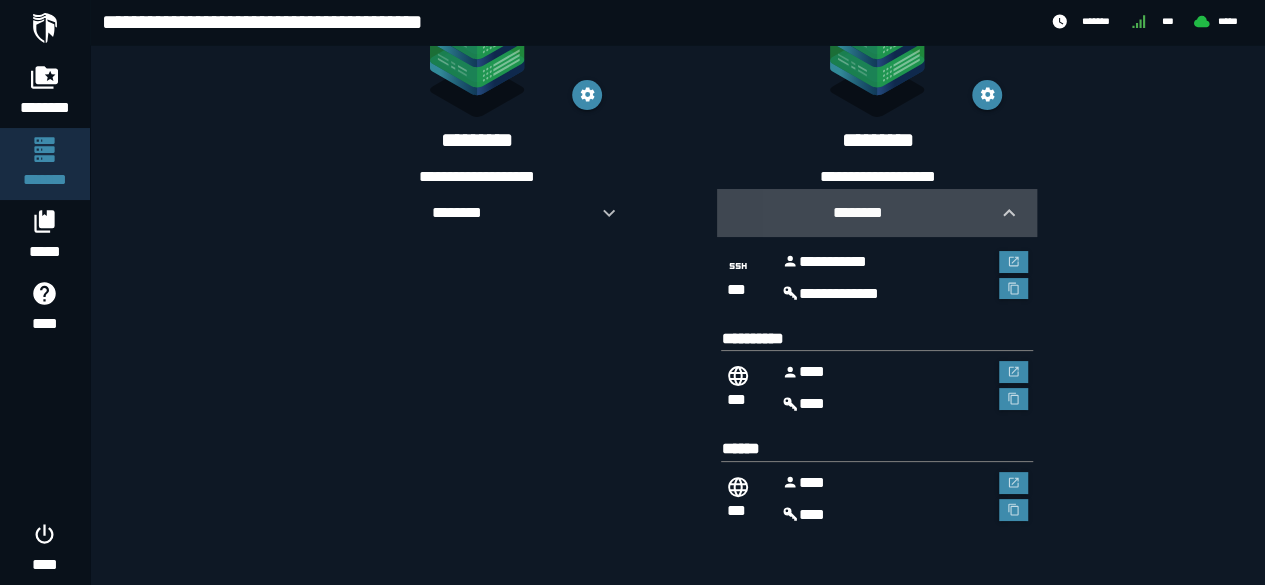 click at bounding box center [1001, 213] 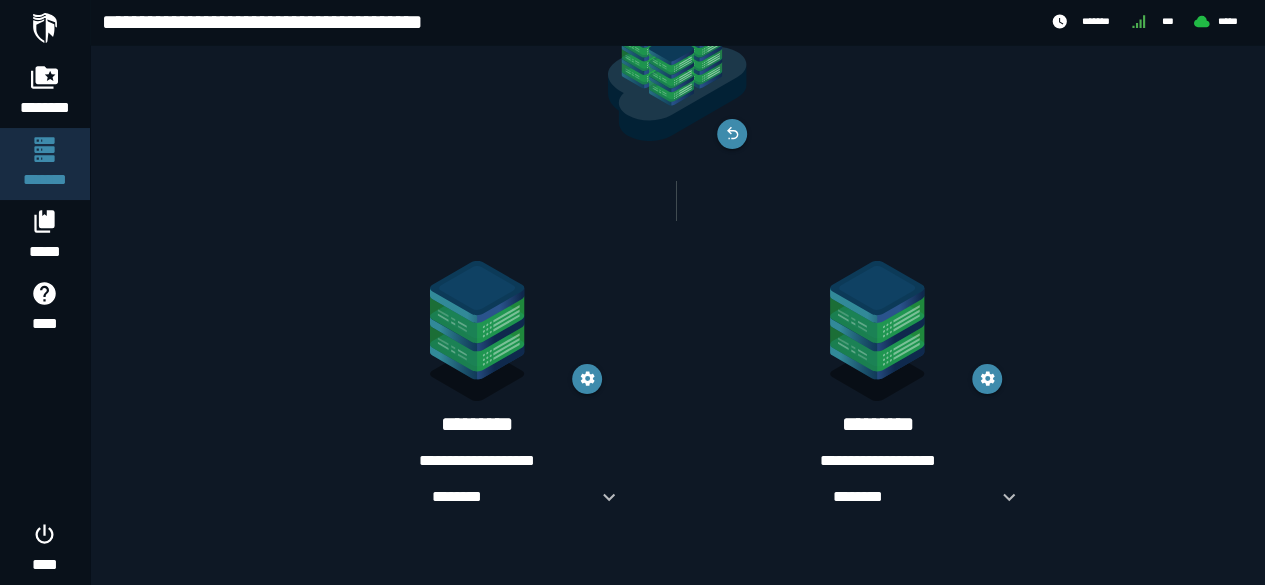 scroll, scrollTop: 104, scrollLeft: 0, axis: vertical 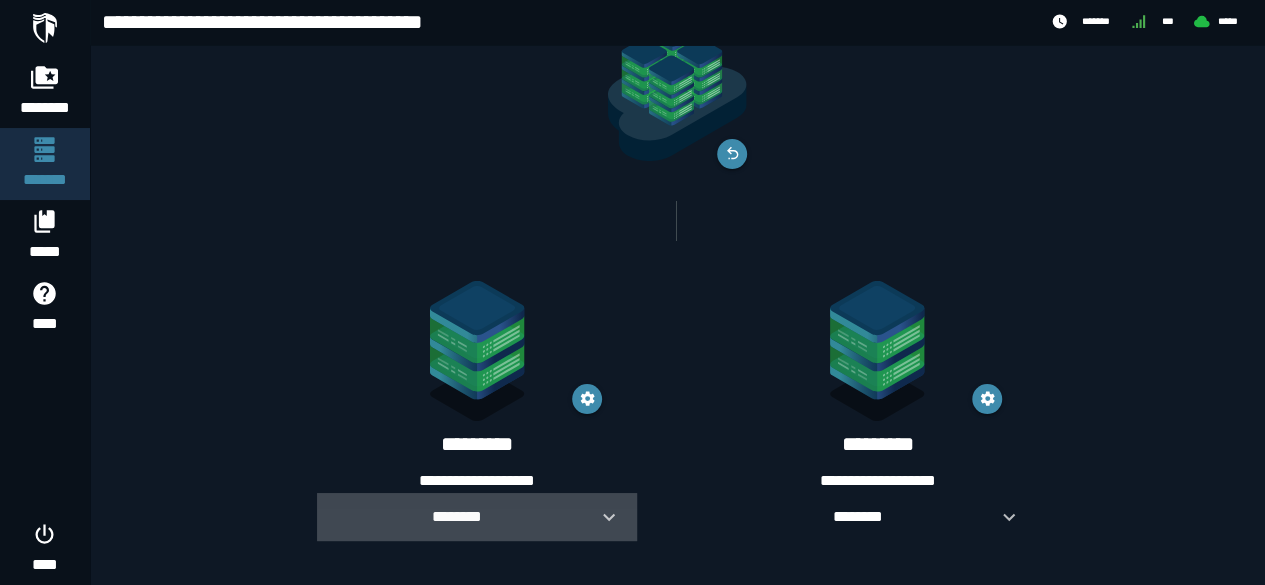 click 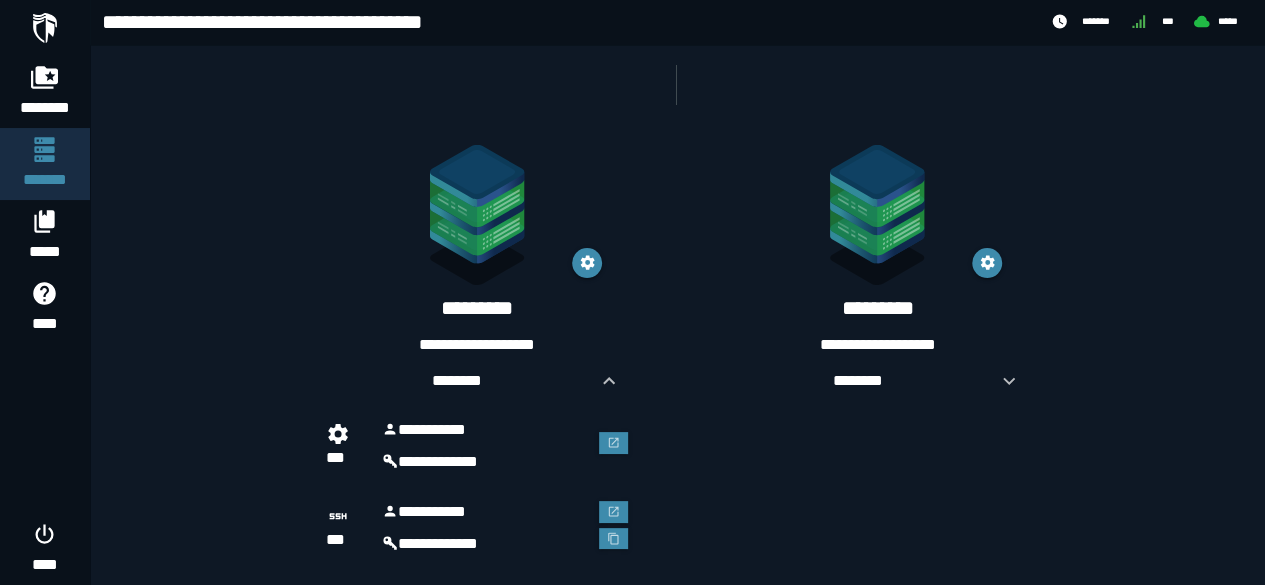 scroll, scrollTop: 268, scrollLeft: 0, axis: vertical 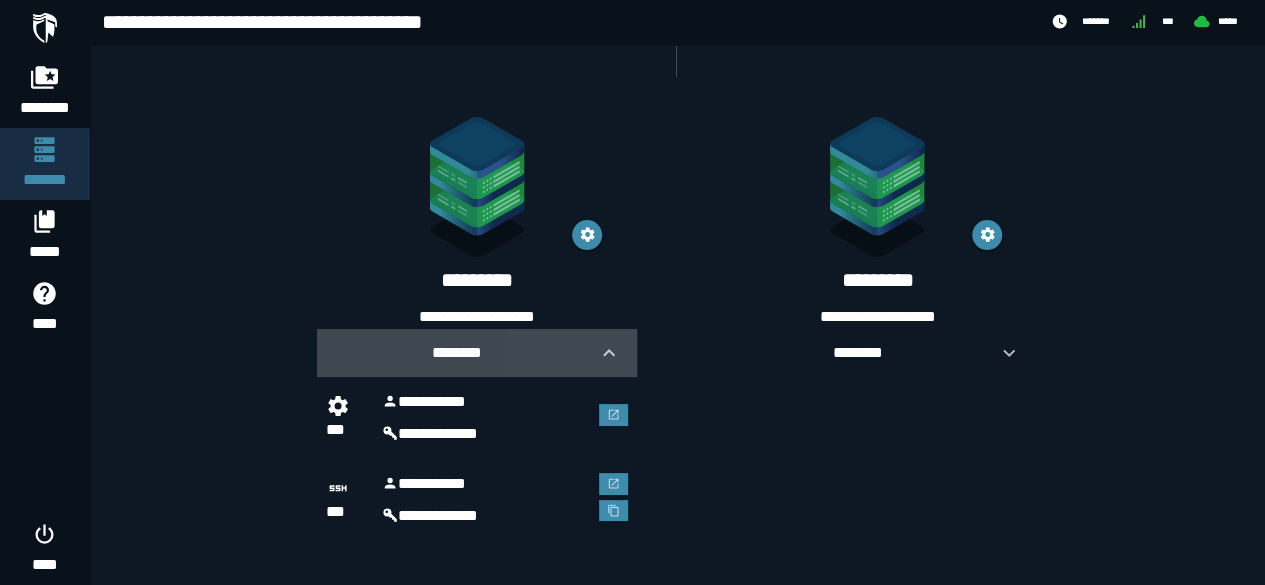 click 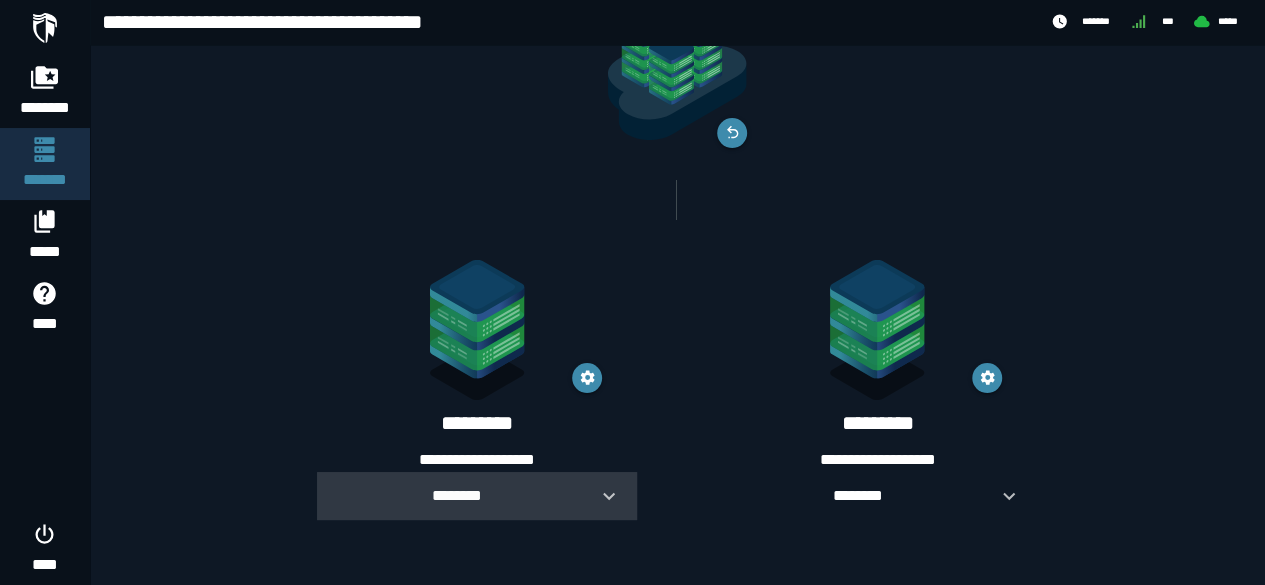 scroll, scrollTop: 104, scrollLeft: 0, axis: vertical 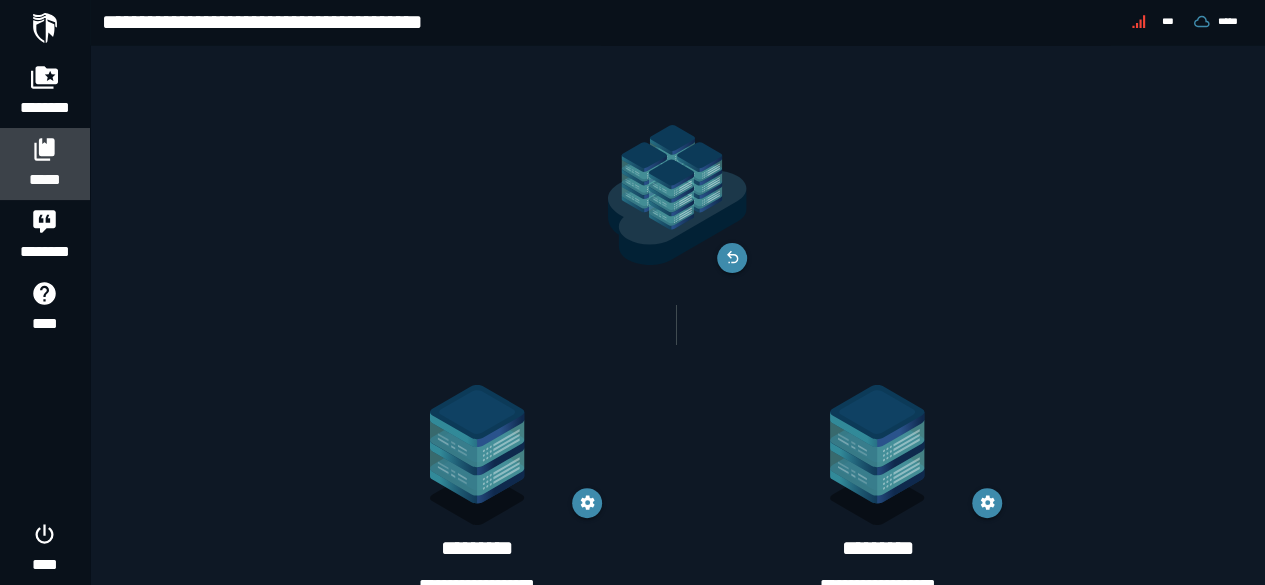 click at bounding box center (45, 149) 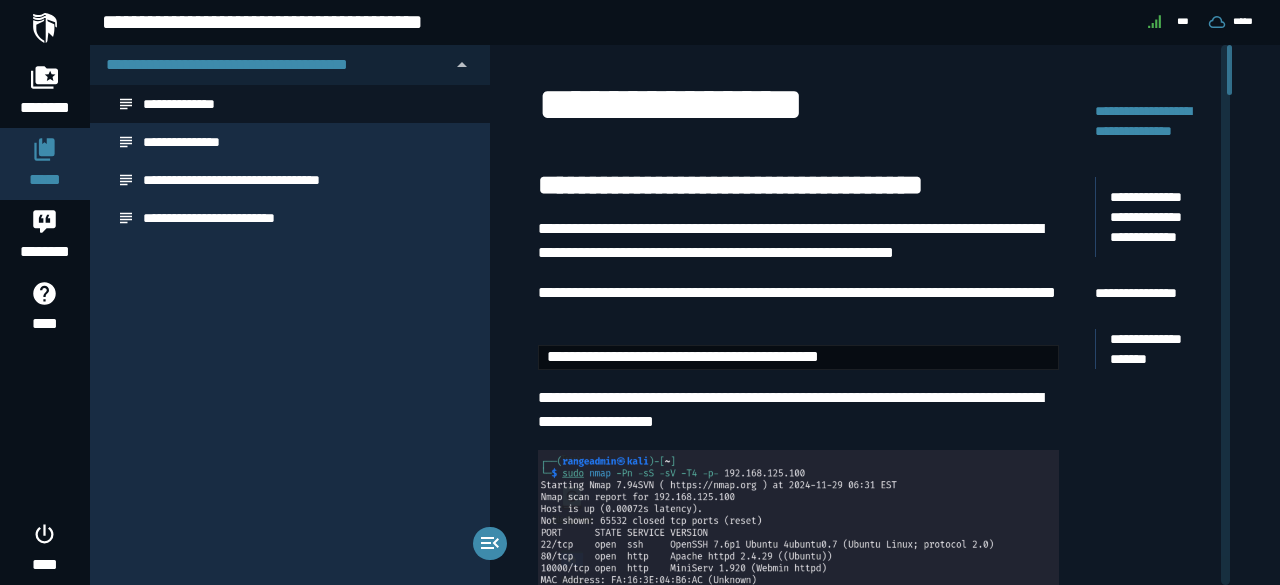 scroll, scrollTop: 0, scrollLeft: 0, axis: both 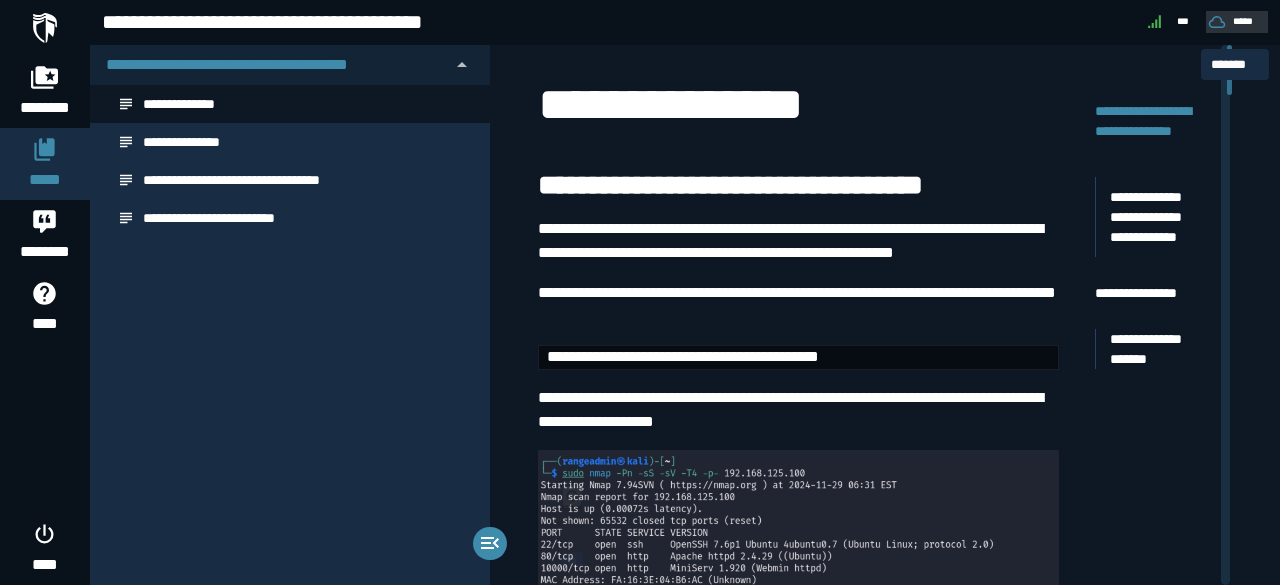 click 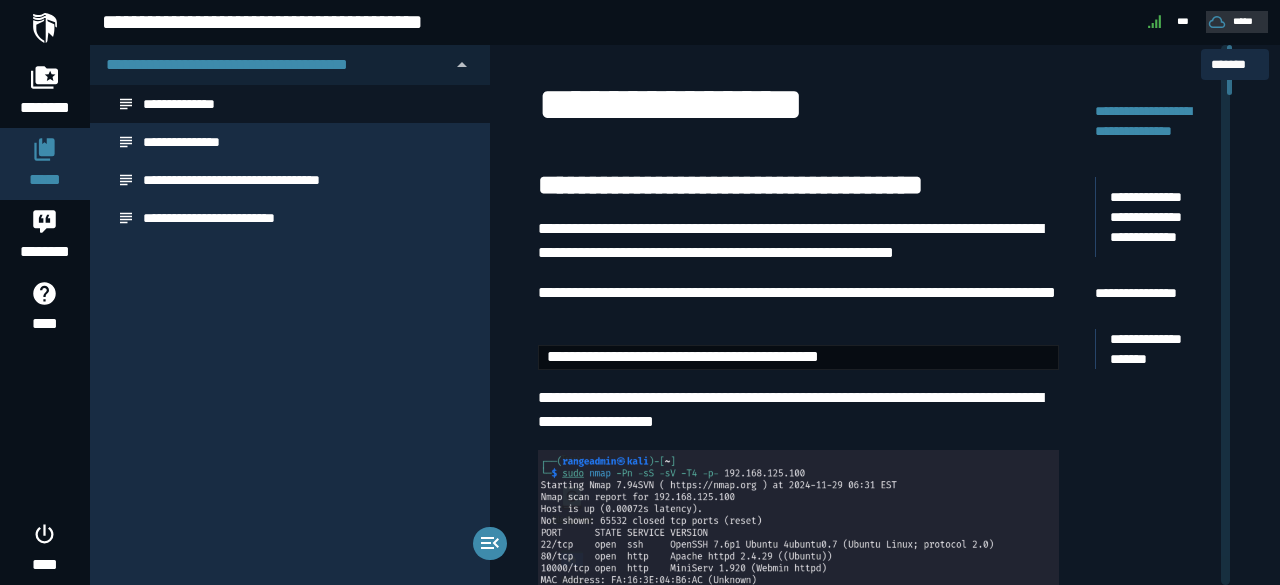 click on "*****" at bounding box center (1244, 21) 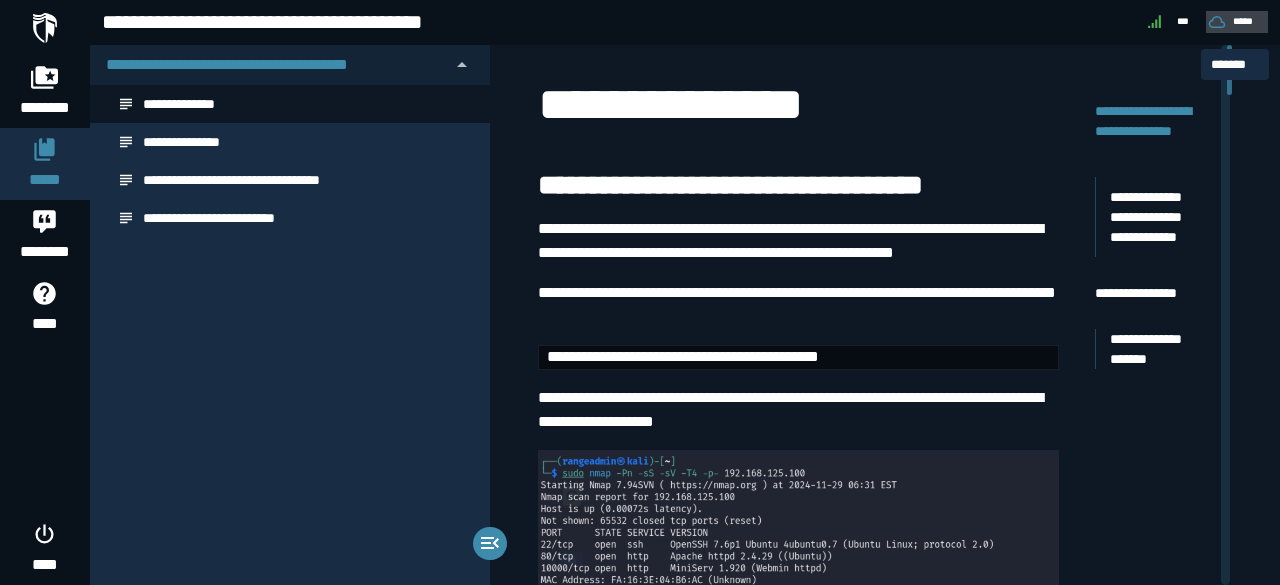 drag, startPoint x: 1234, startPoint y: 27, endPoint x: 1214, endPoint y: 26, distance: 20.024984 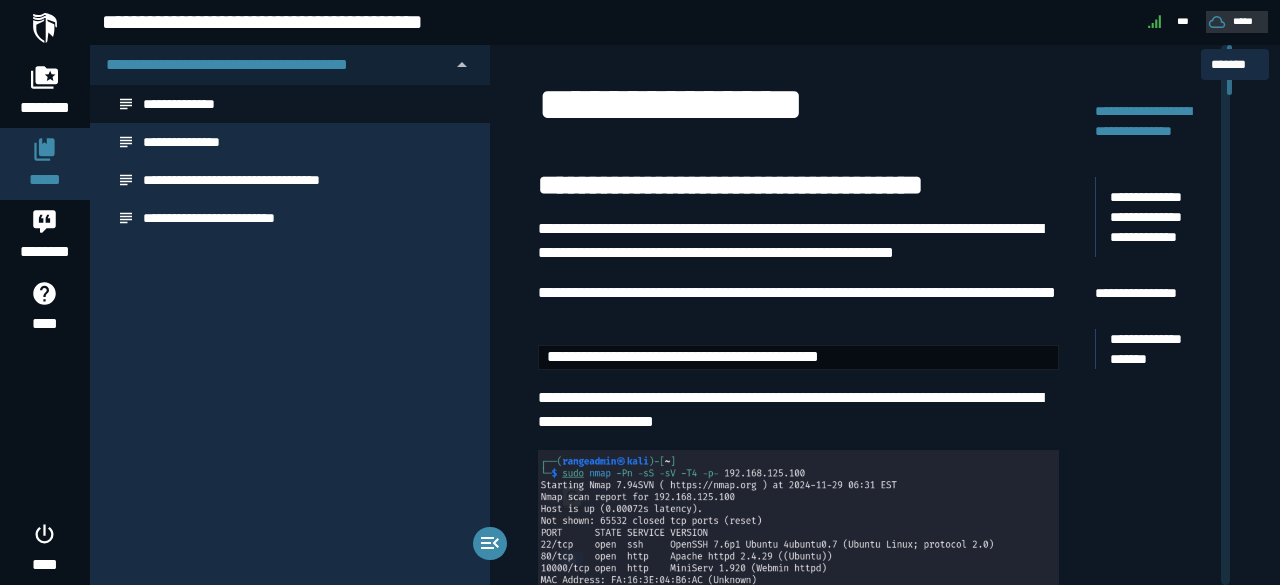 click on "*****" at bounding box center [1234, 21] 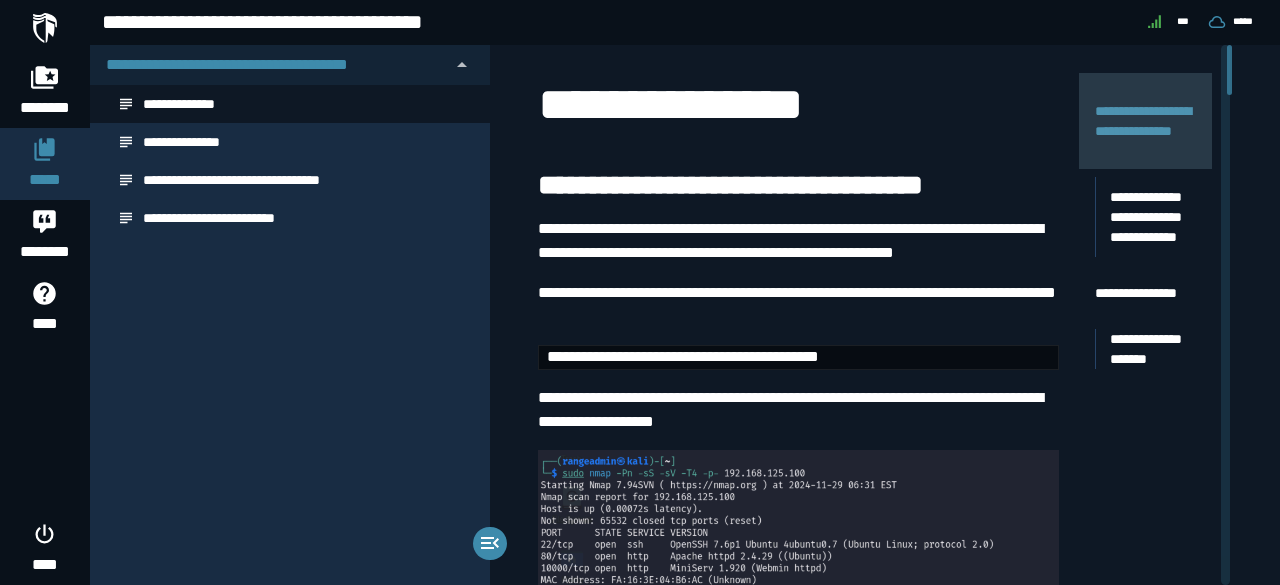 click on "**********" at bounding box center [1146, 121] 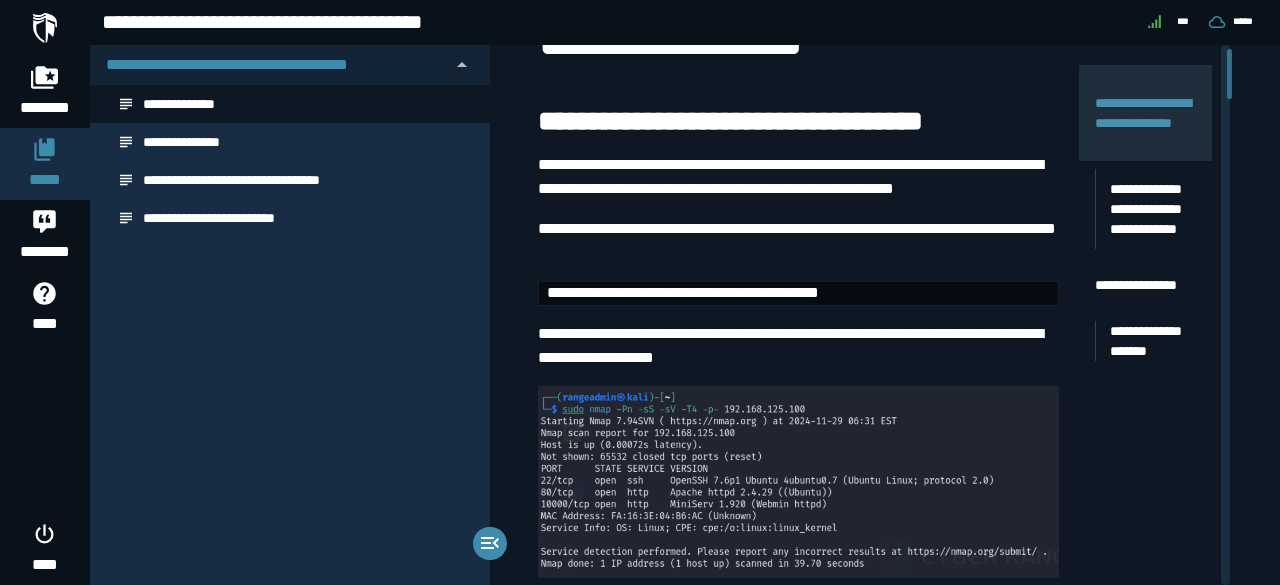 scroll, scrollTop: 124, scrollLeft: 0, axis: vertical 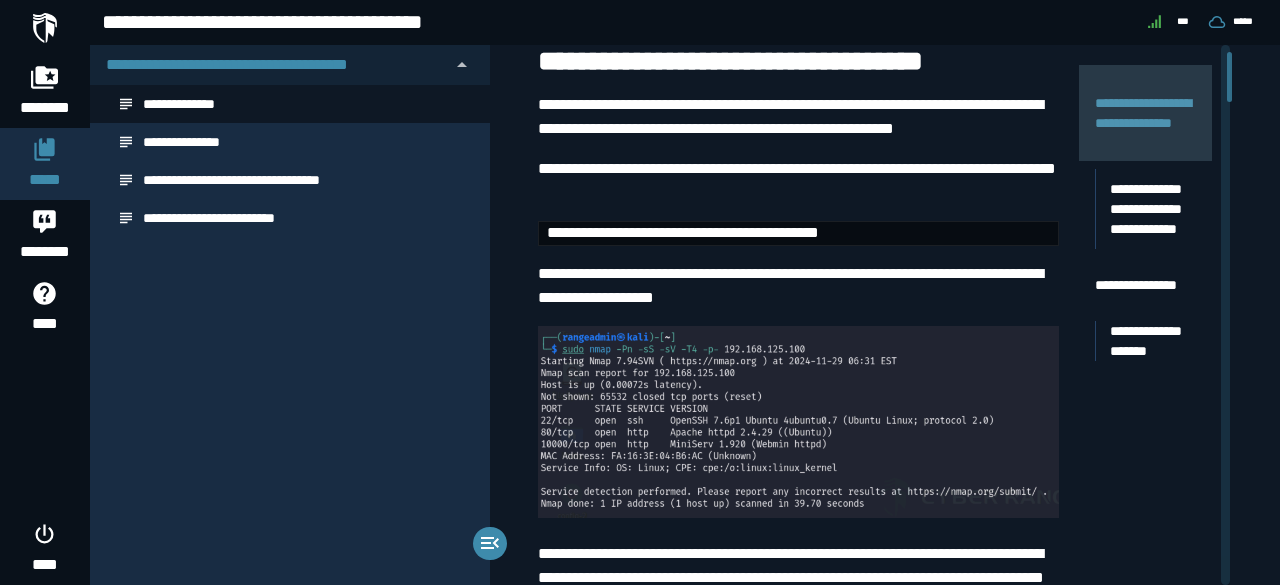 click on "**********" at bounding box center [1146, 113] 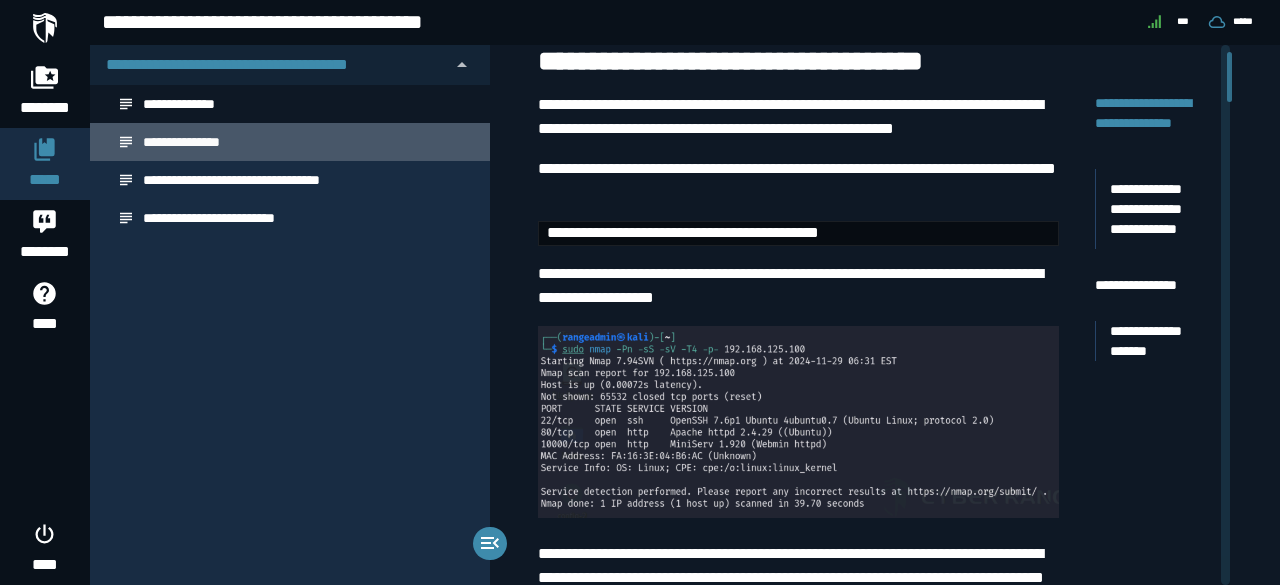 click on "**********" at bounding box center (201, 142) 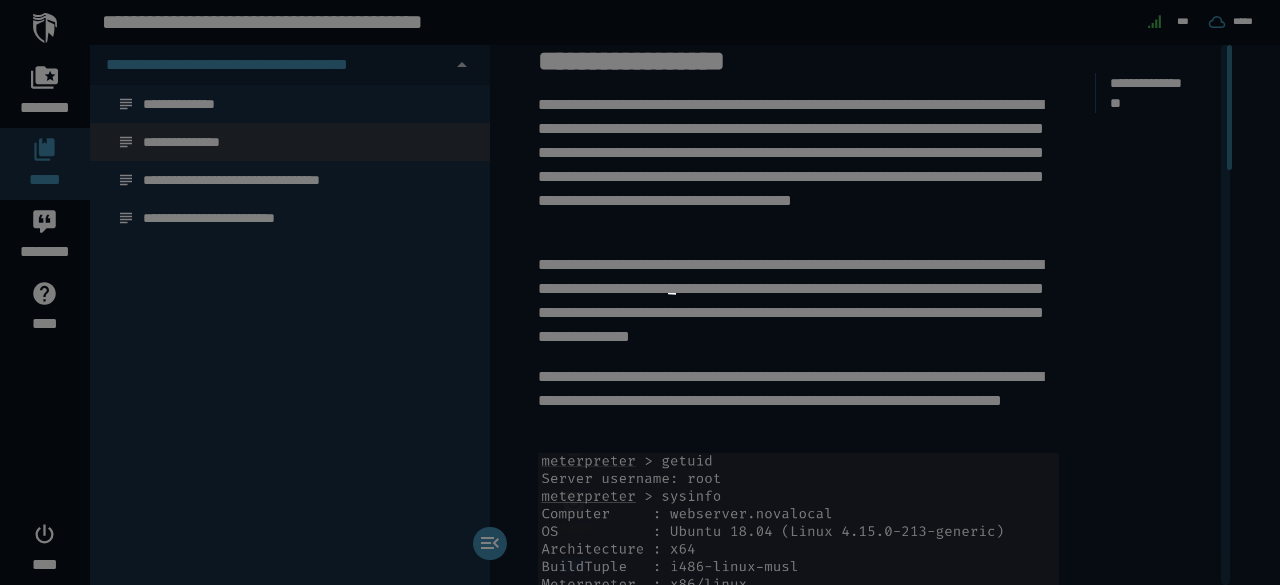 scroll, scrollTop: 0, scrollLeft: 0, axis: both 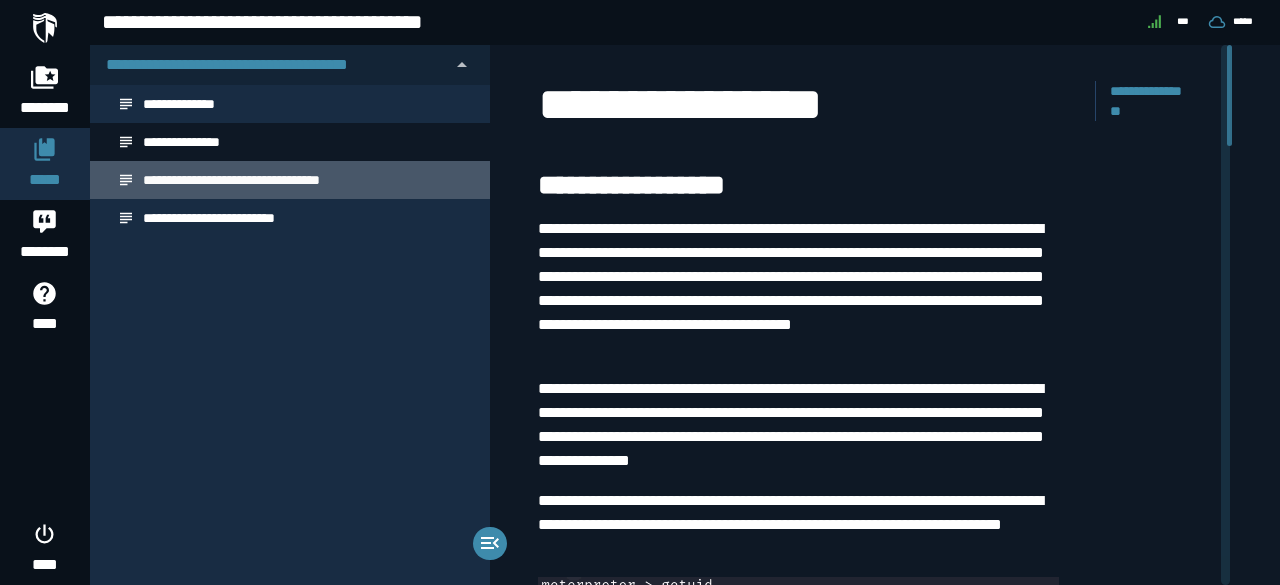 click on "**********" at bounding box center [259, 180] 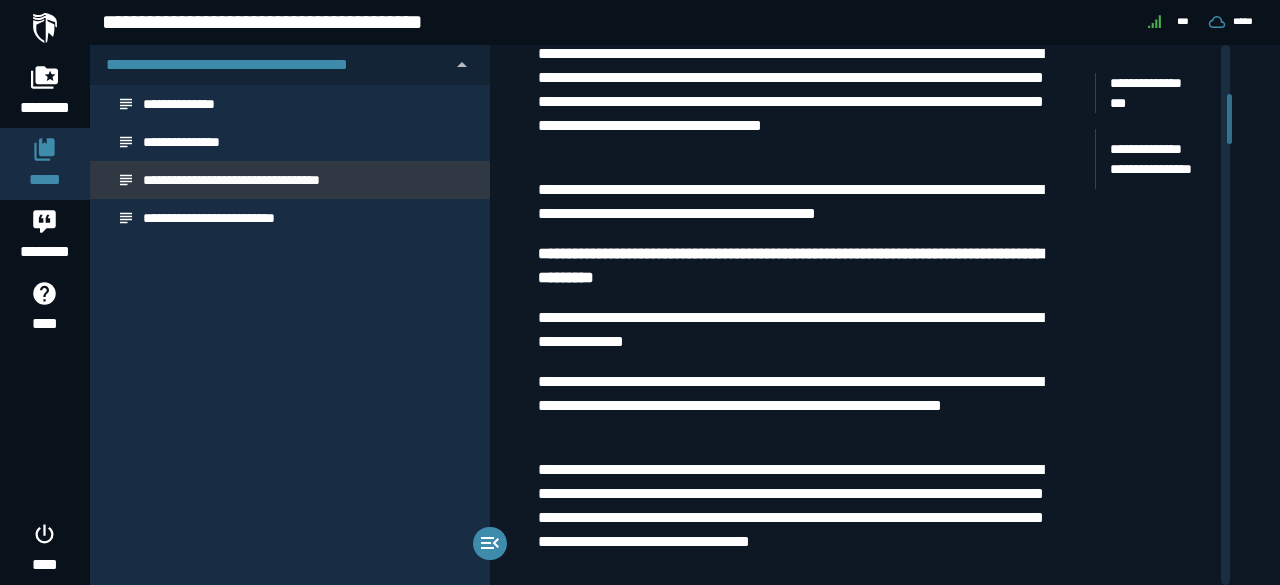 scroll, scrollTop: 0, scrollLeft: 0, axis: both 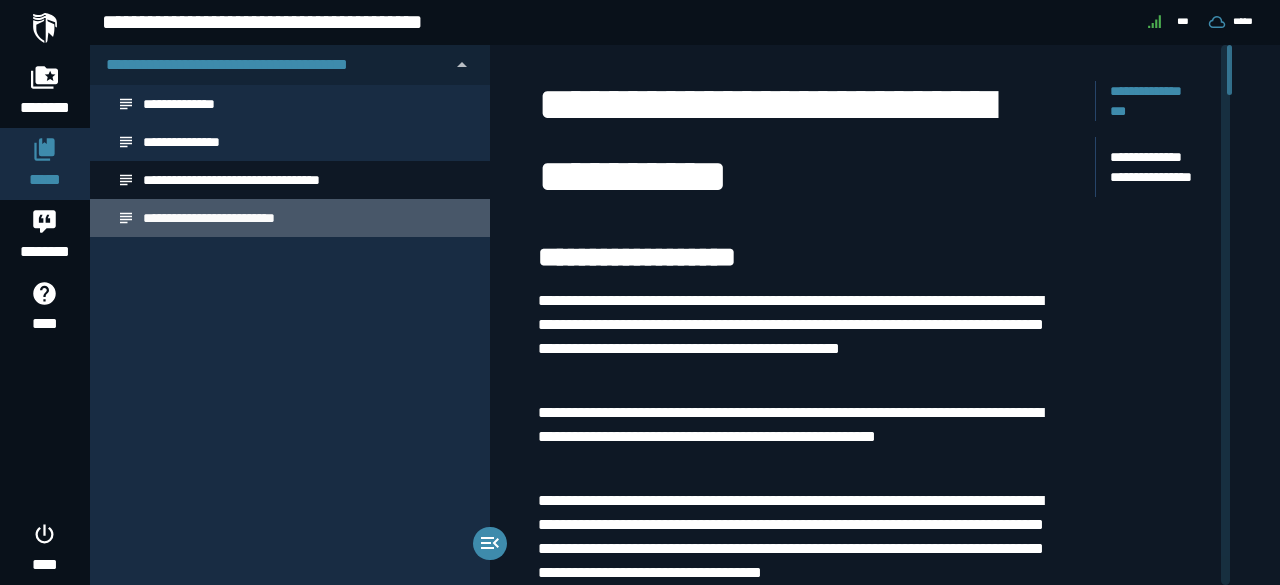 click on "**********" at bounding box center (231, 218) 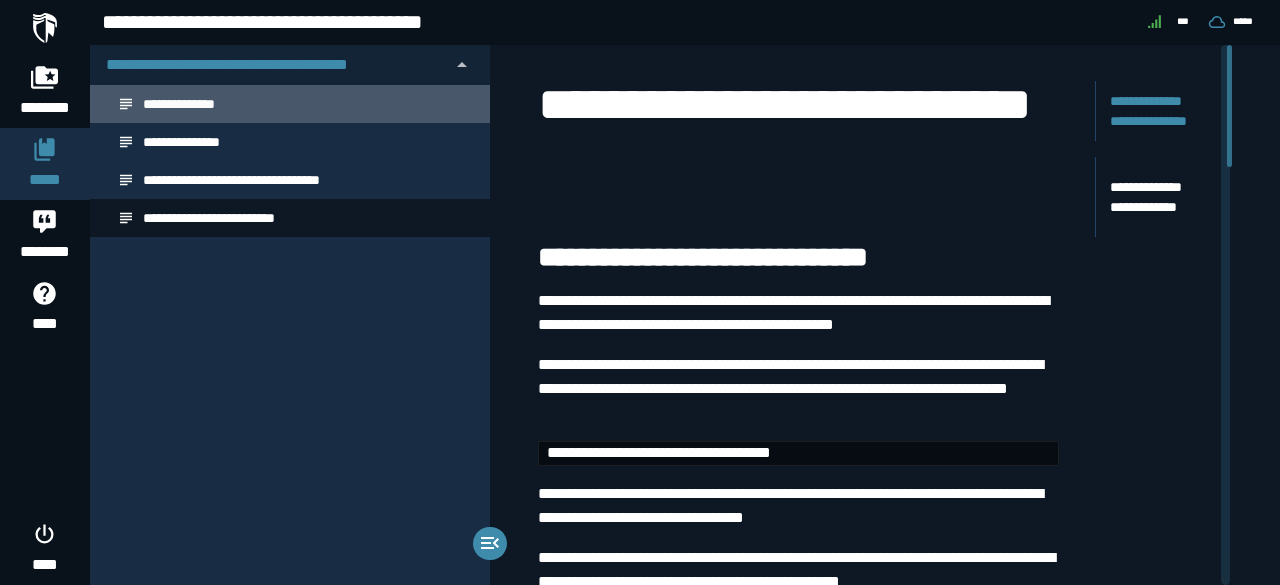 click on "**********" at bounding box center [186, 104] 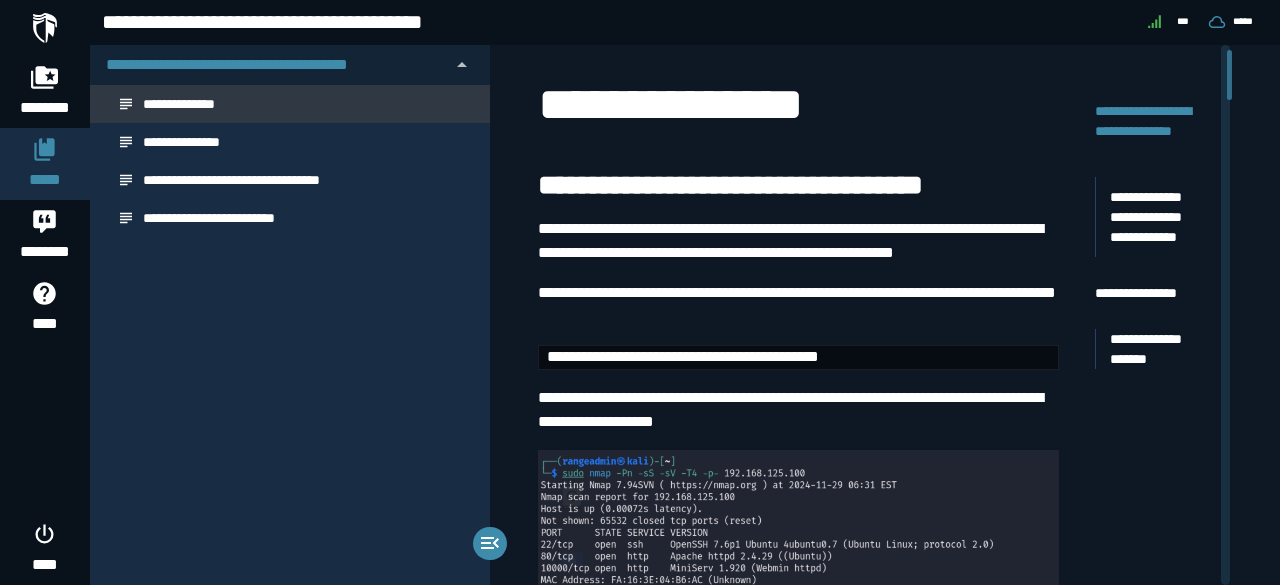 scroll, scrollTop: 124, scrollLeft: 0, axis: vertical 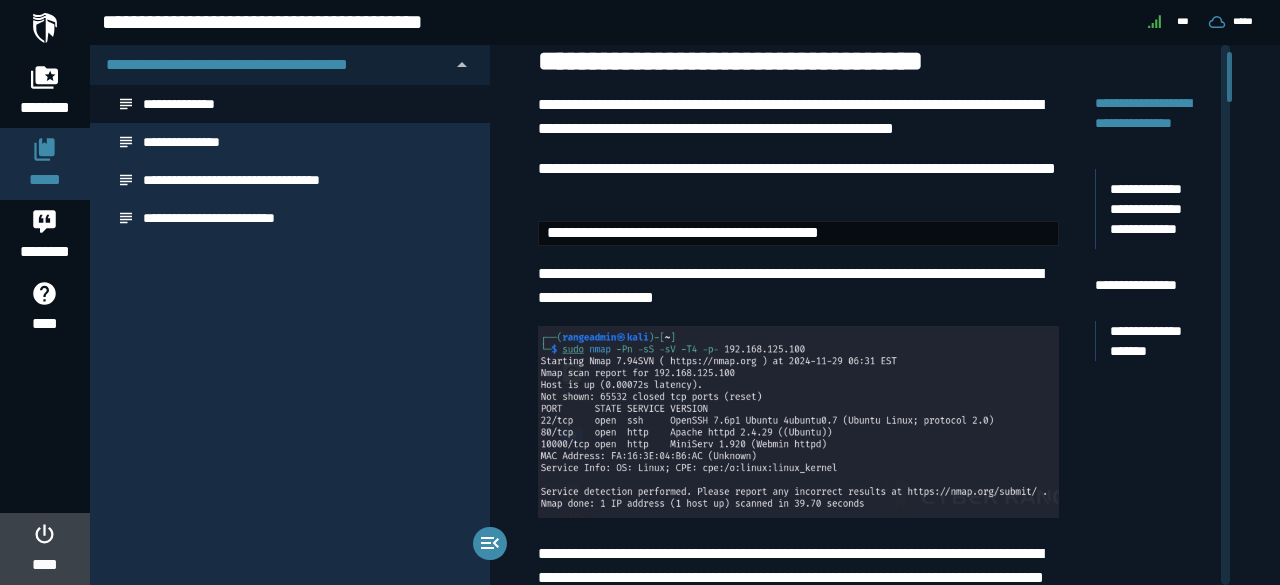 click 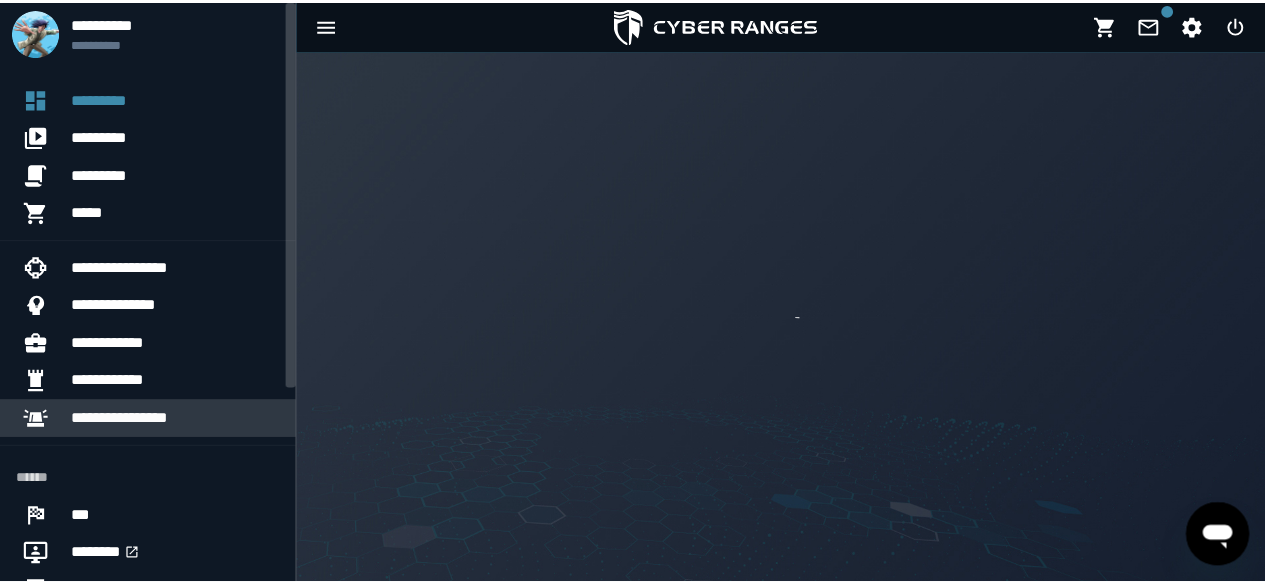 scroll, scrollTop: 0, scrollLeft: 0, axis: both 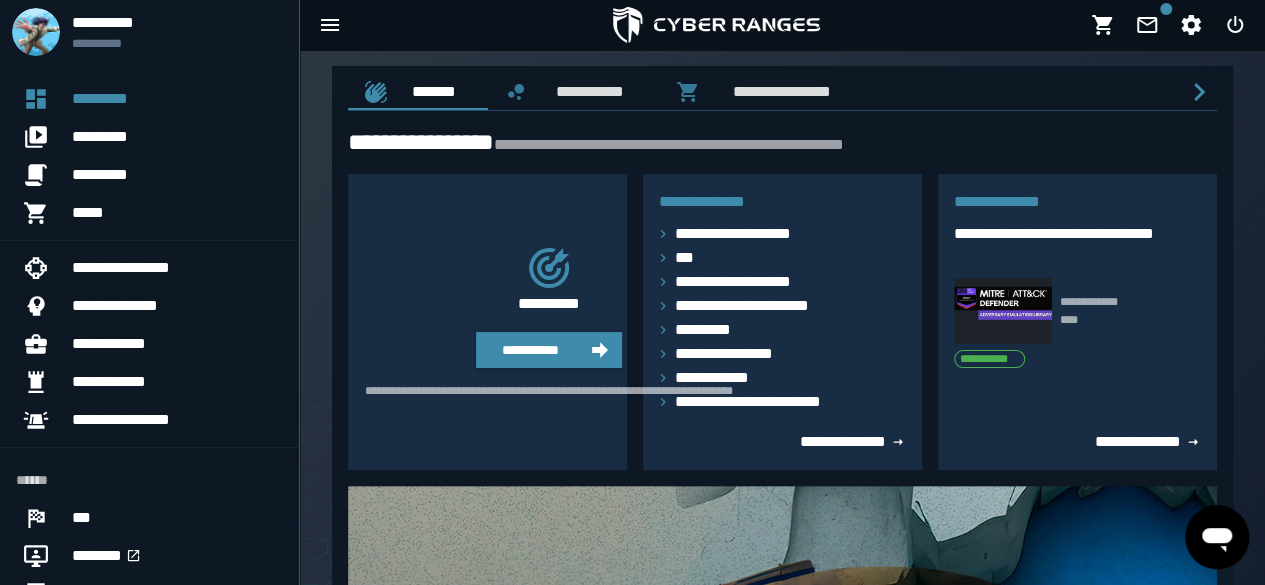 click at bounding box center (782, 25) 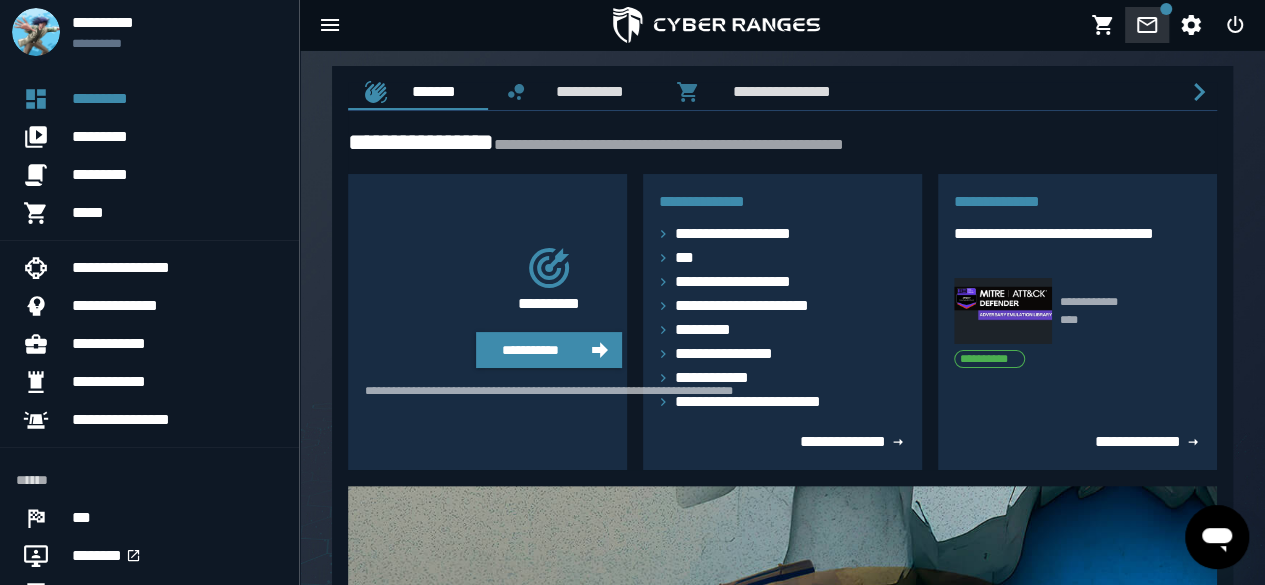 click 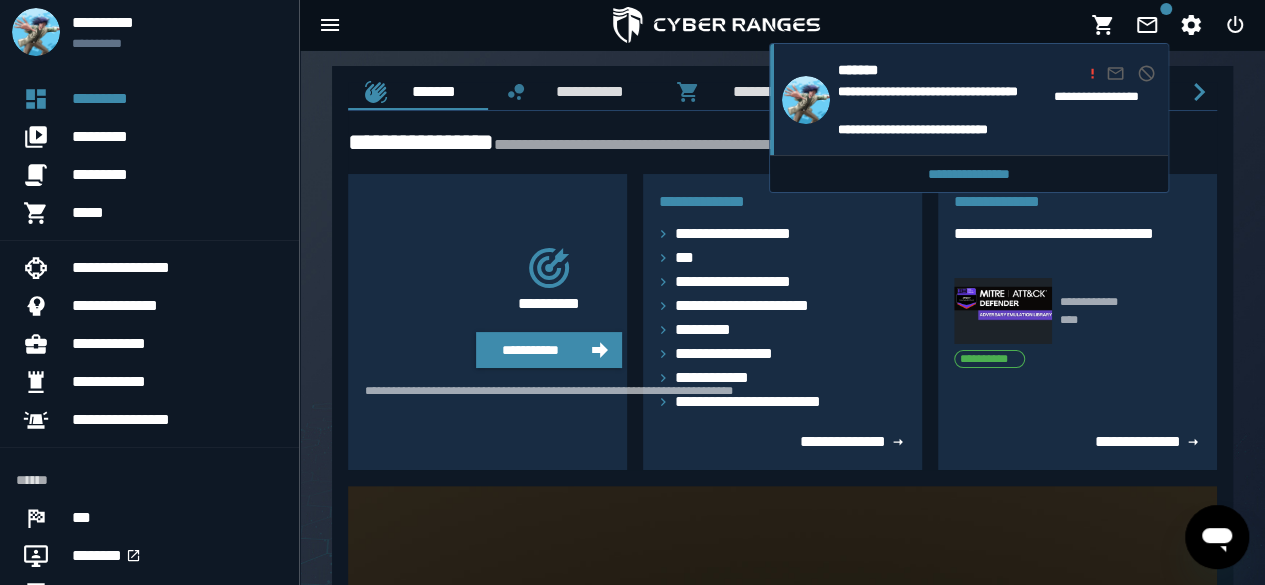 click on "**********" at bounding box center [942, 101] 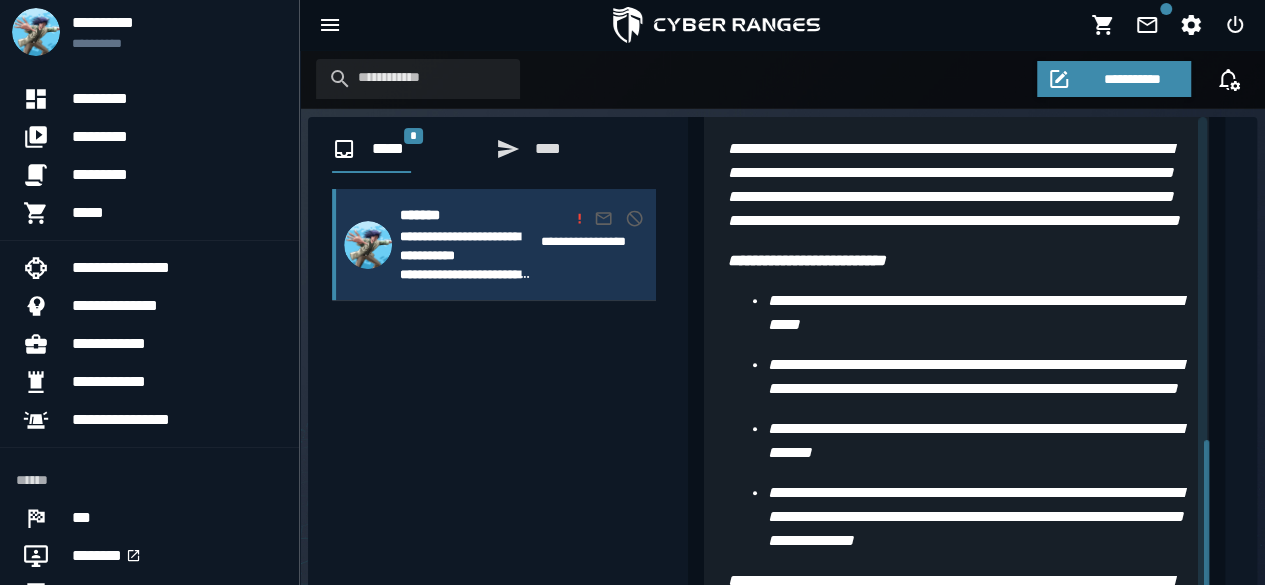 scroll, scrollTop: 645, scrollLeft: 0, axis: vertical 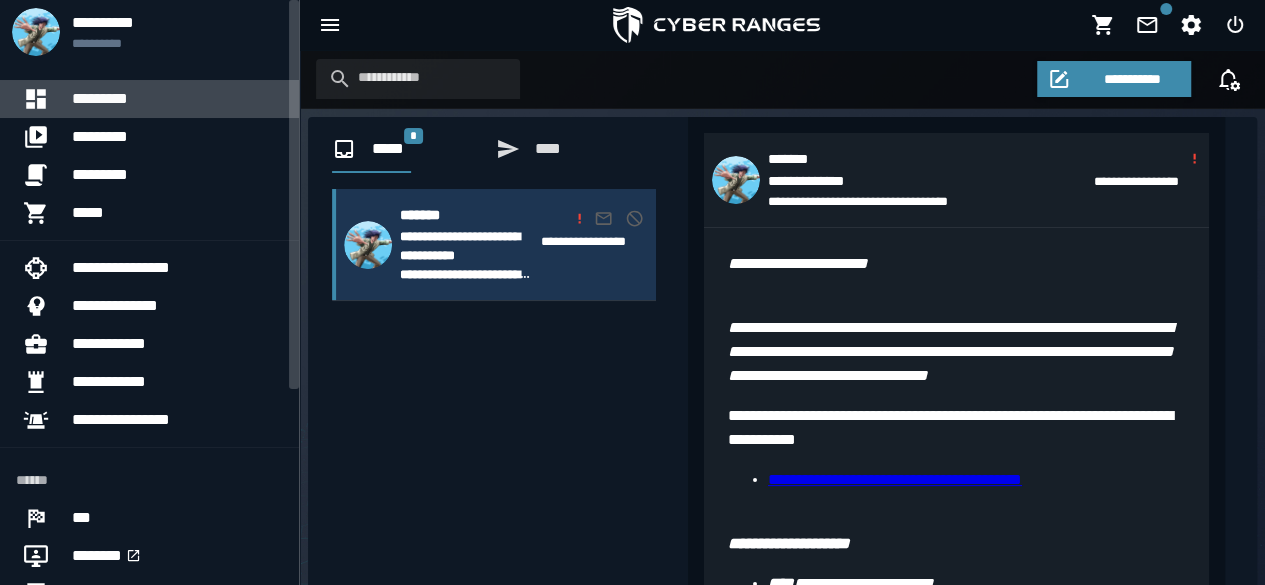 click on "*********" at bounding box center [177, 99] 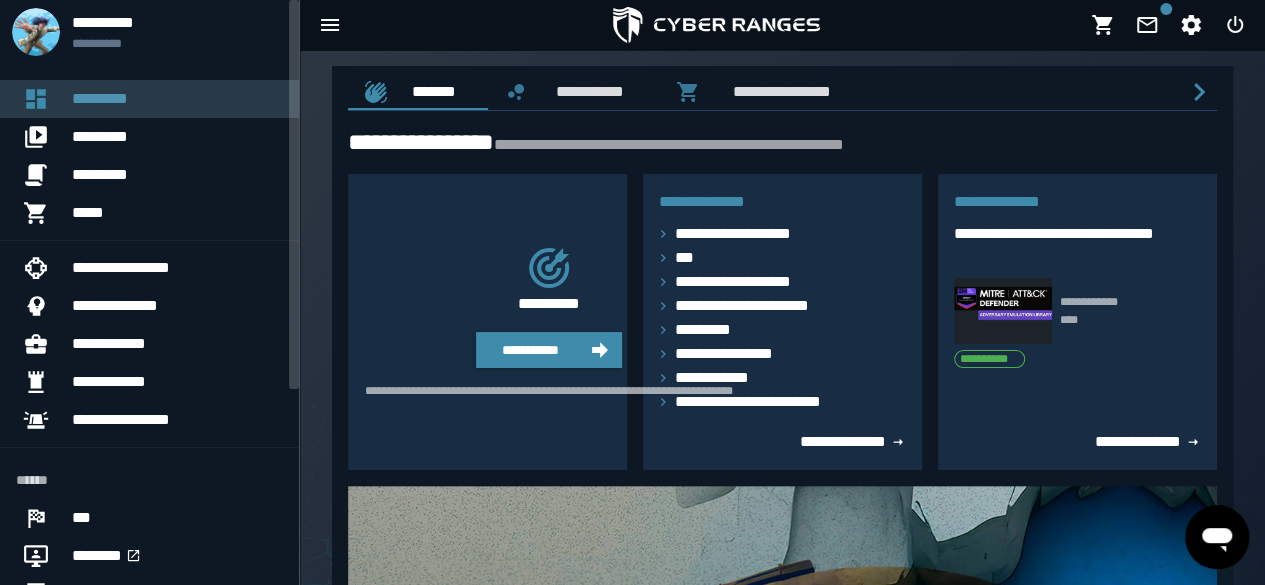 click on "*********" at bounding box center (177, 99) 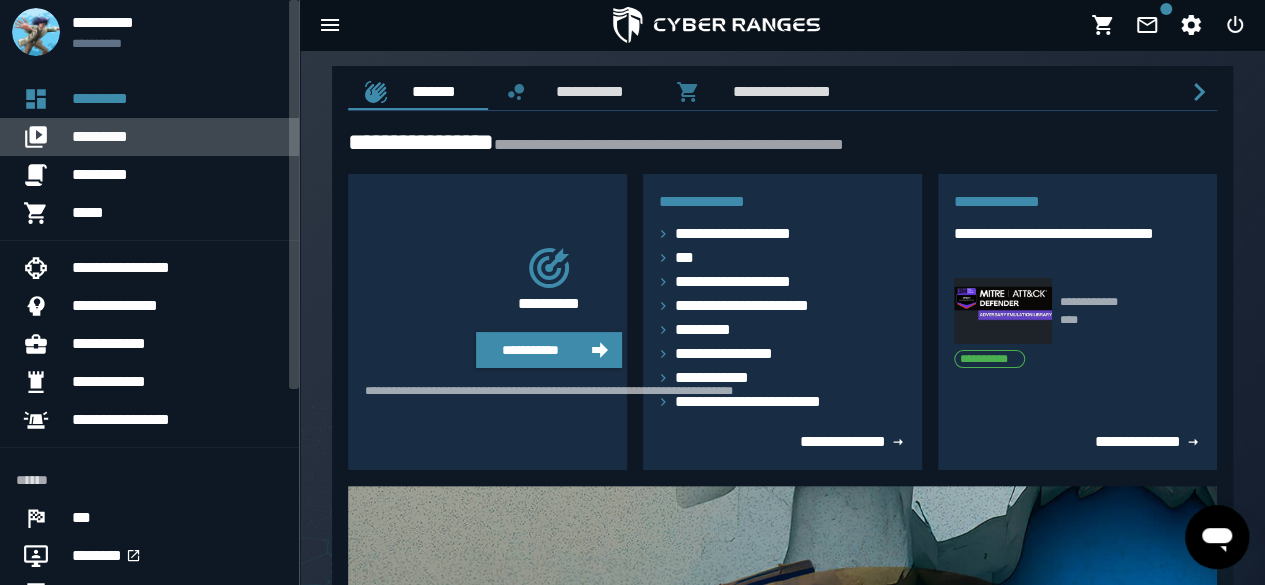 click on "*********" at bounding box center (177, 137) 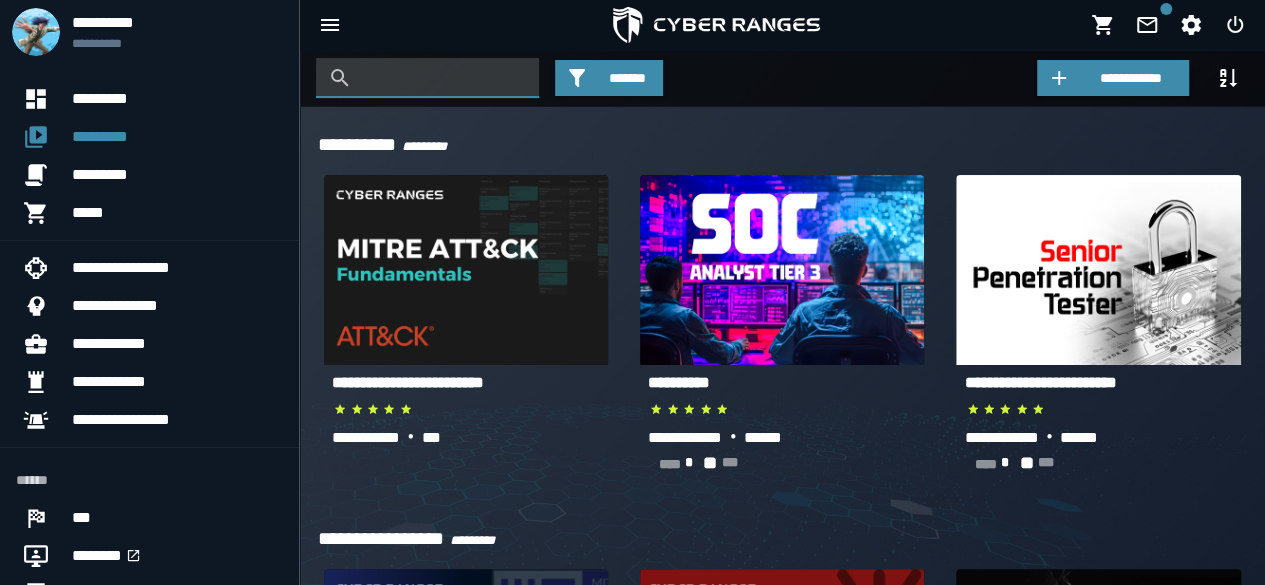 click at bounding box center [442, 78] 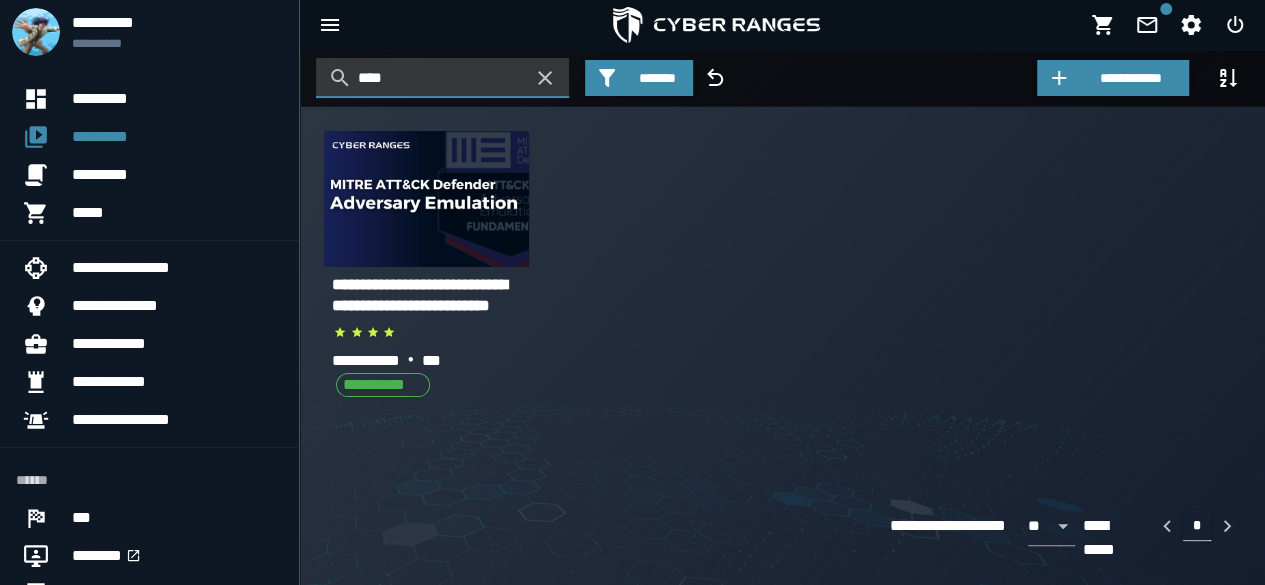 type on "****" 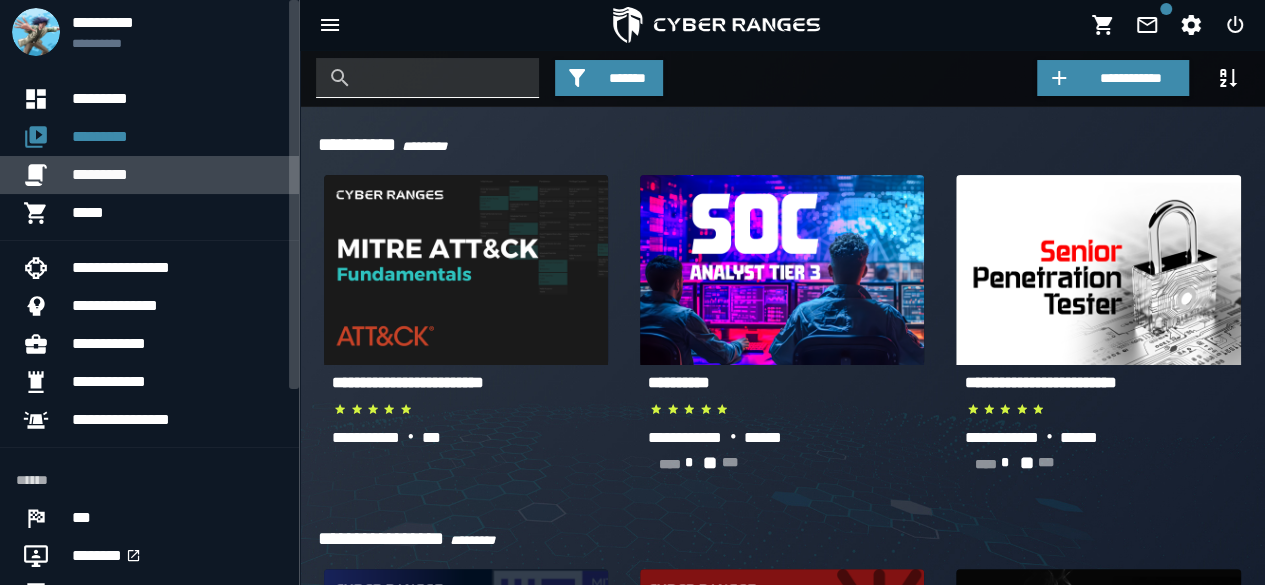click on "*********" at bounding box center [177, 175] 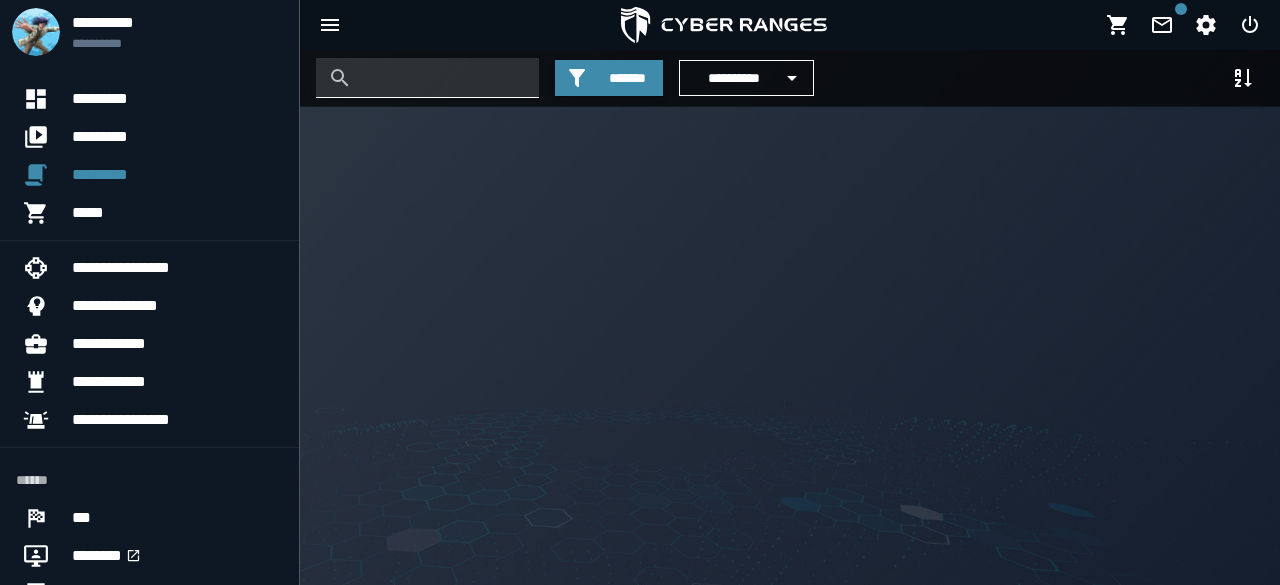 click at bounding box center [442, 78] 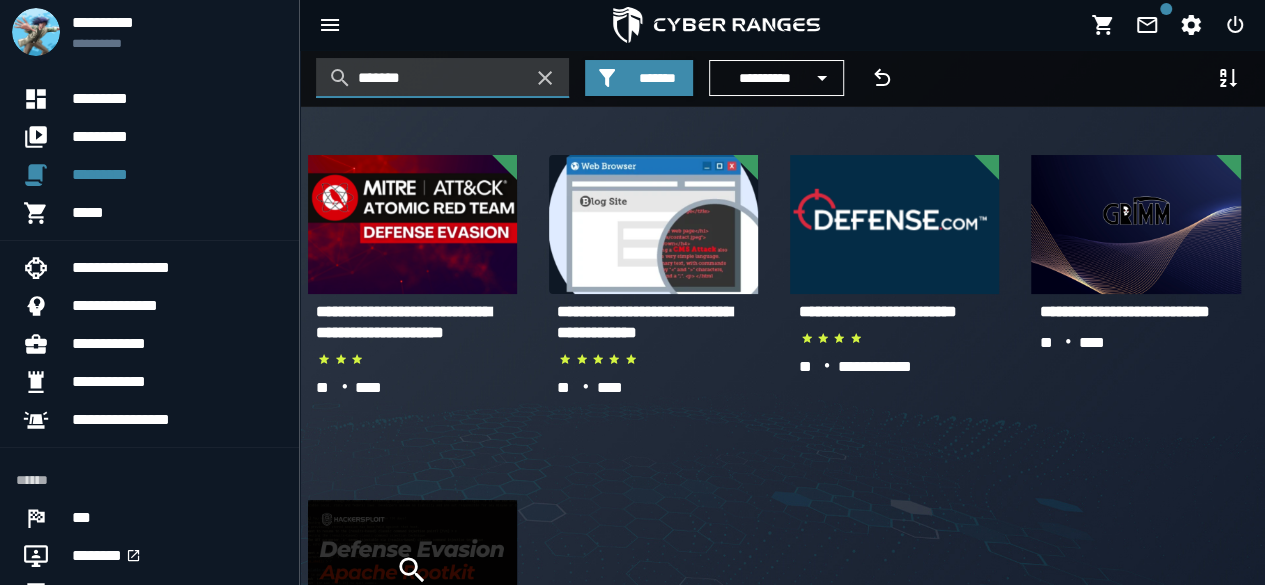 type on "*******" 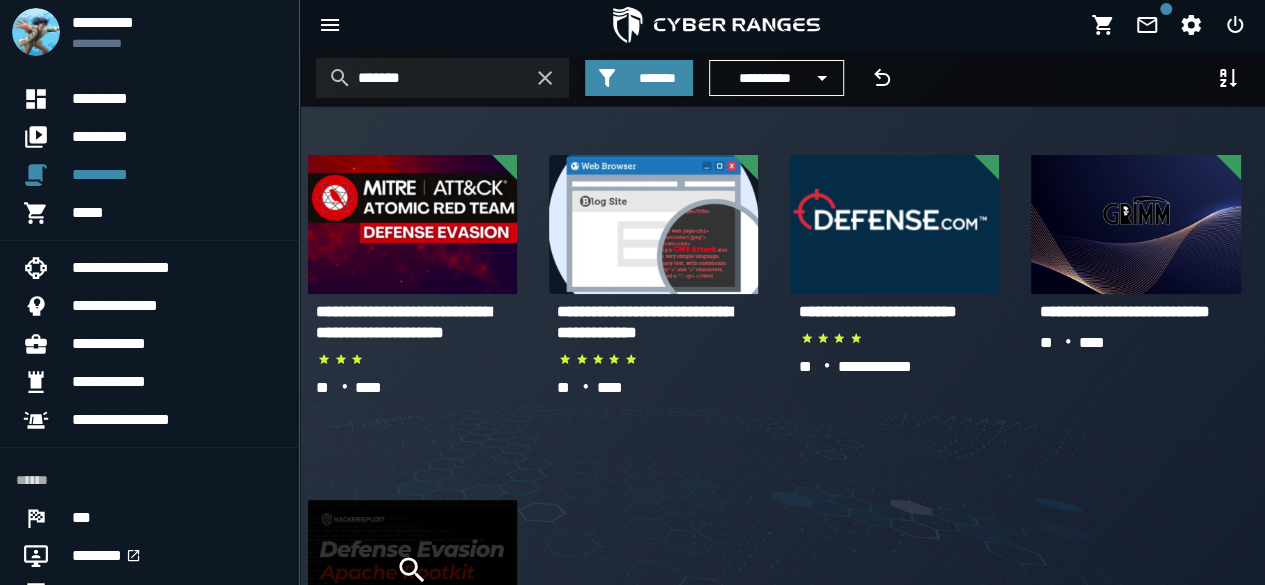 click 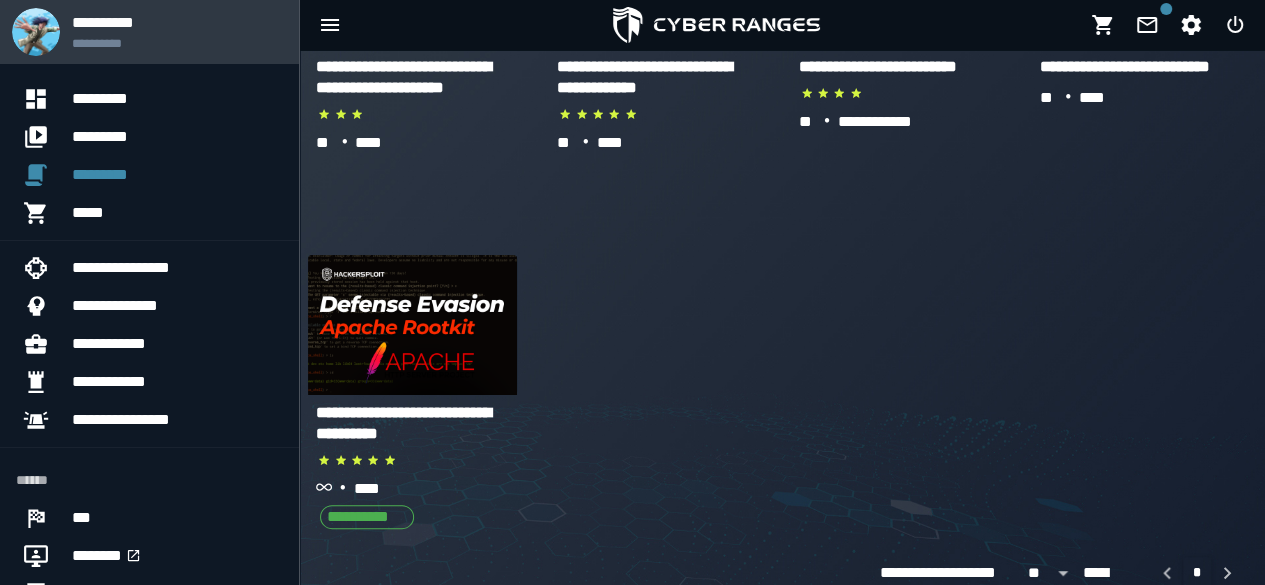 scroll, scrollTop: 304, scrollLeft: 0, axis: vertical 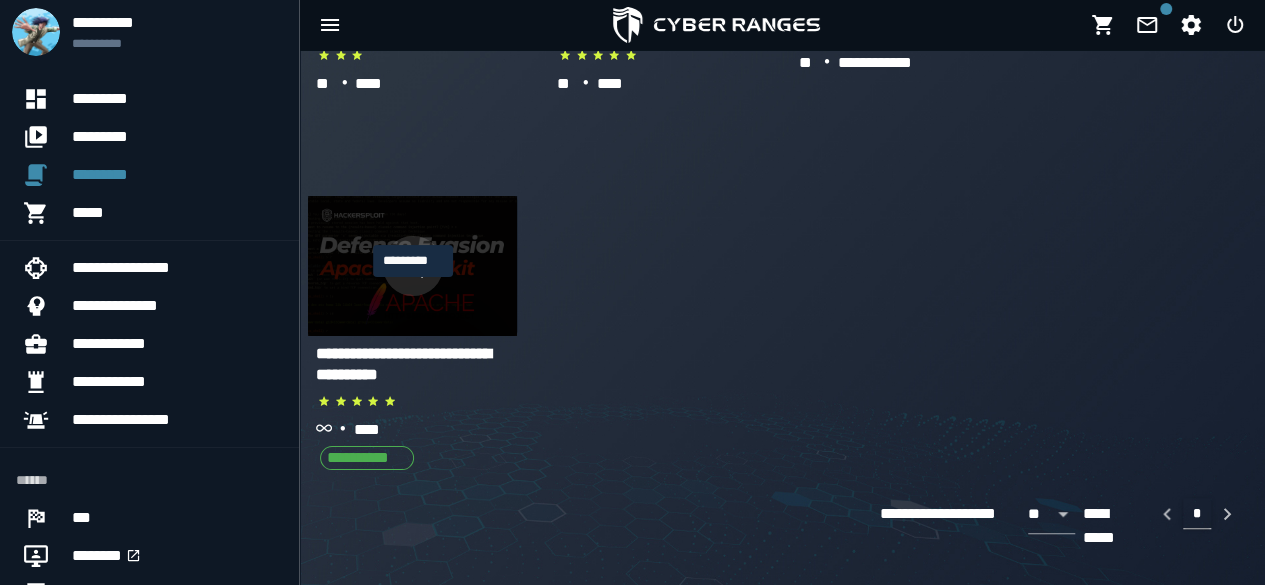 click at bounding box center [413, 266] 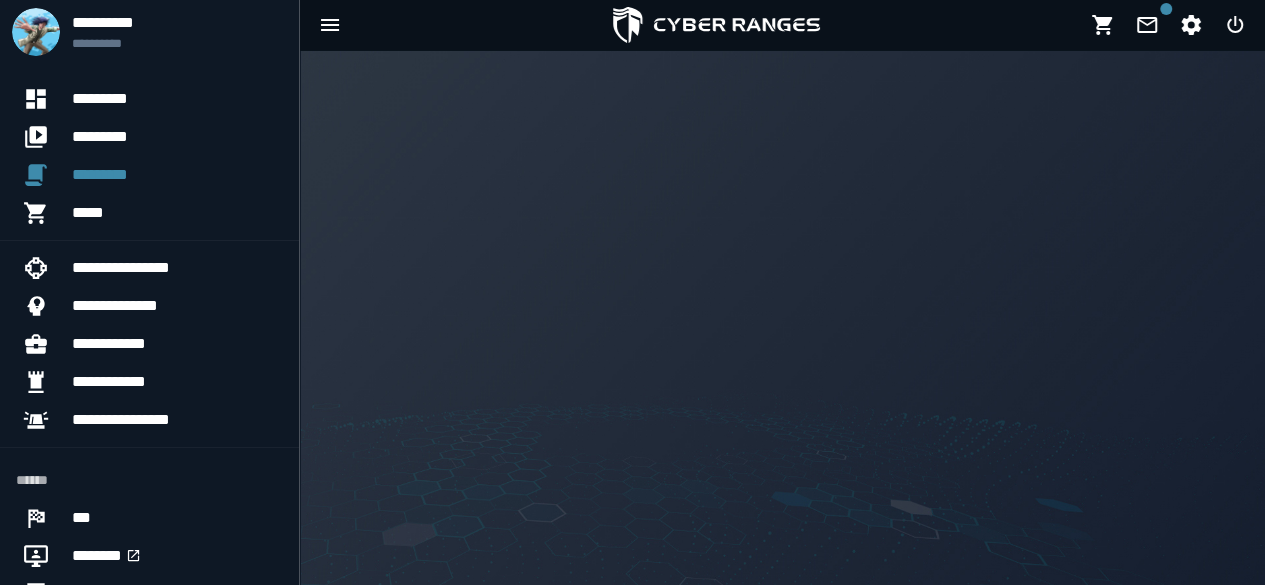 scroll, scrollTop: 0, scrollLeft: 0, axis: both 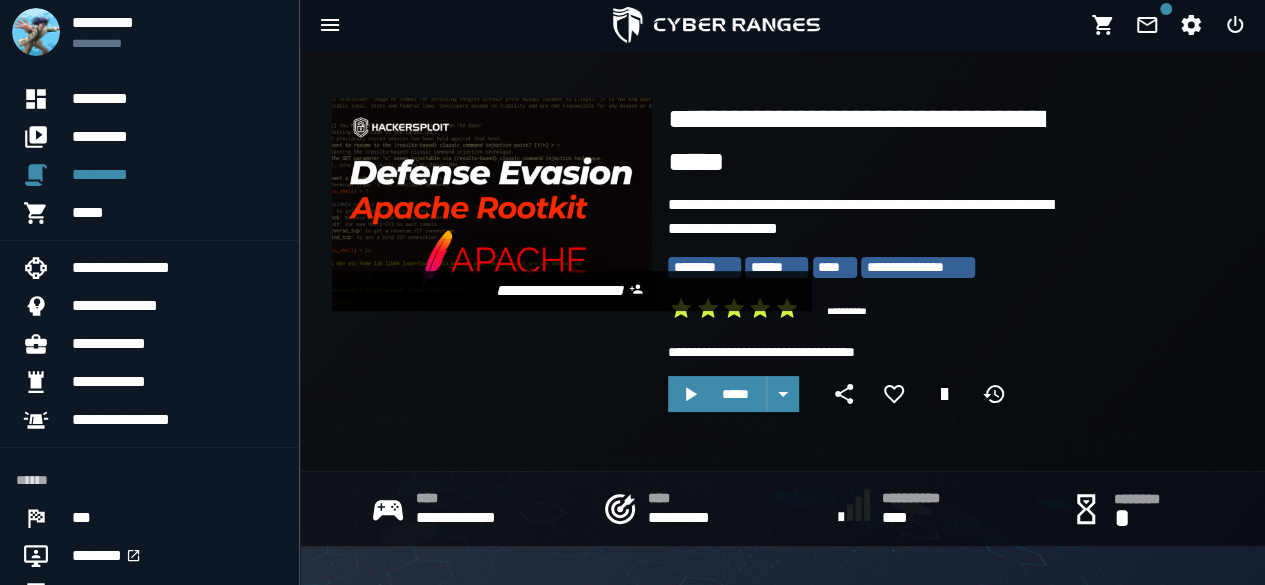 click on "*****" at bounding box center (870, 398) 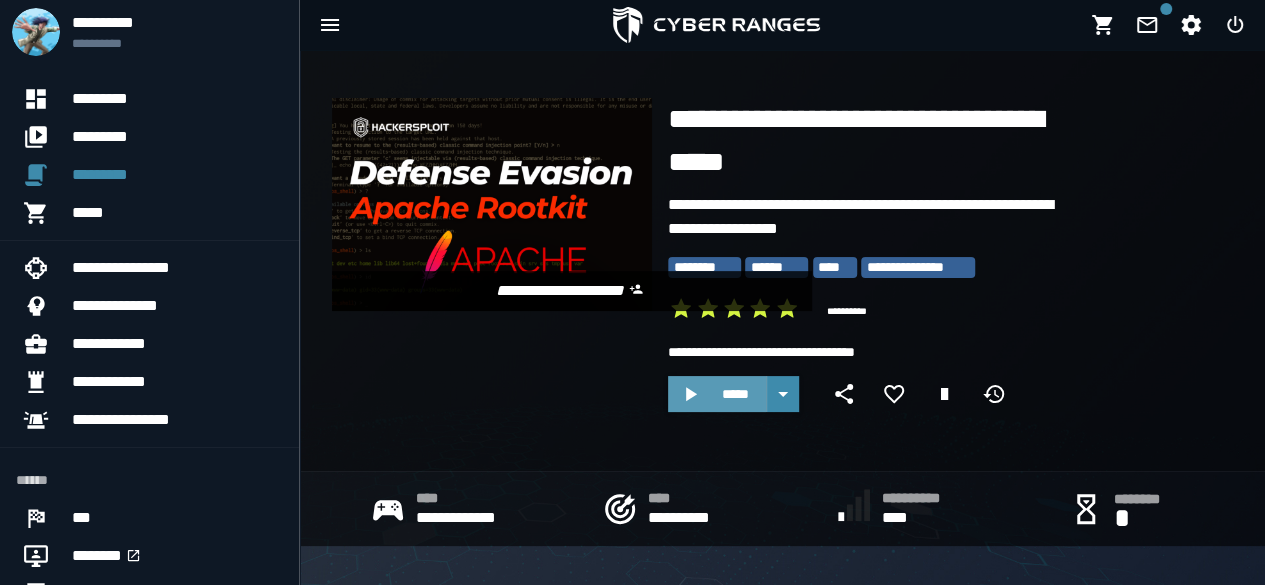click on "*****" at bounding box center (717, 394) 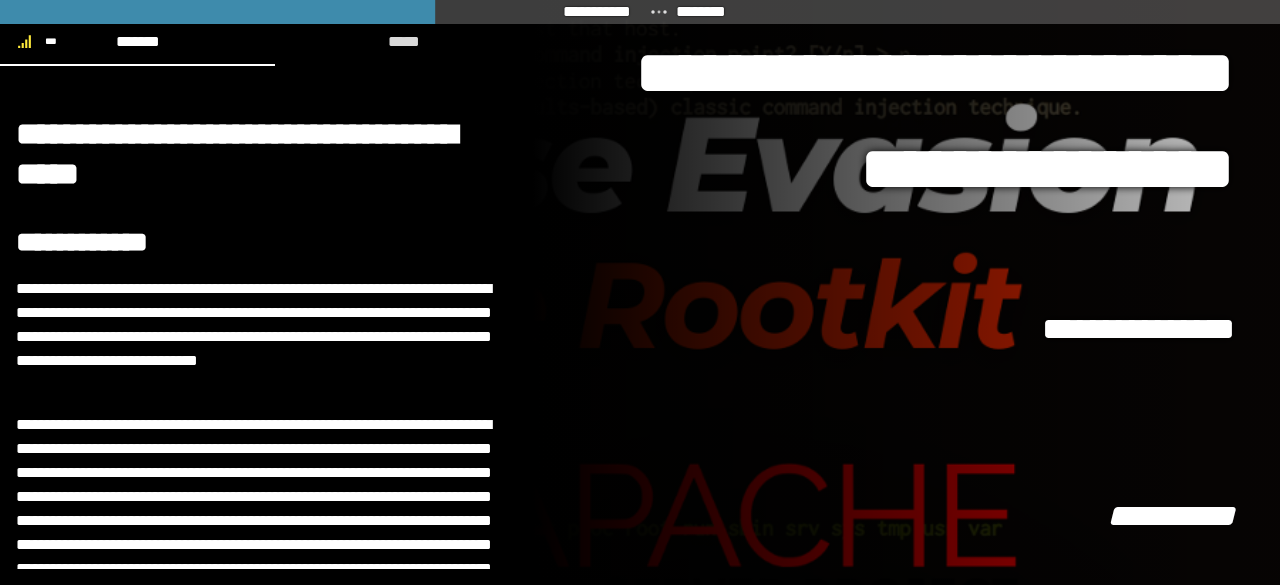 click on "**********" at bounding box center (884, 169) 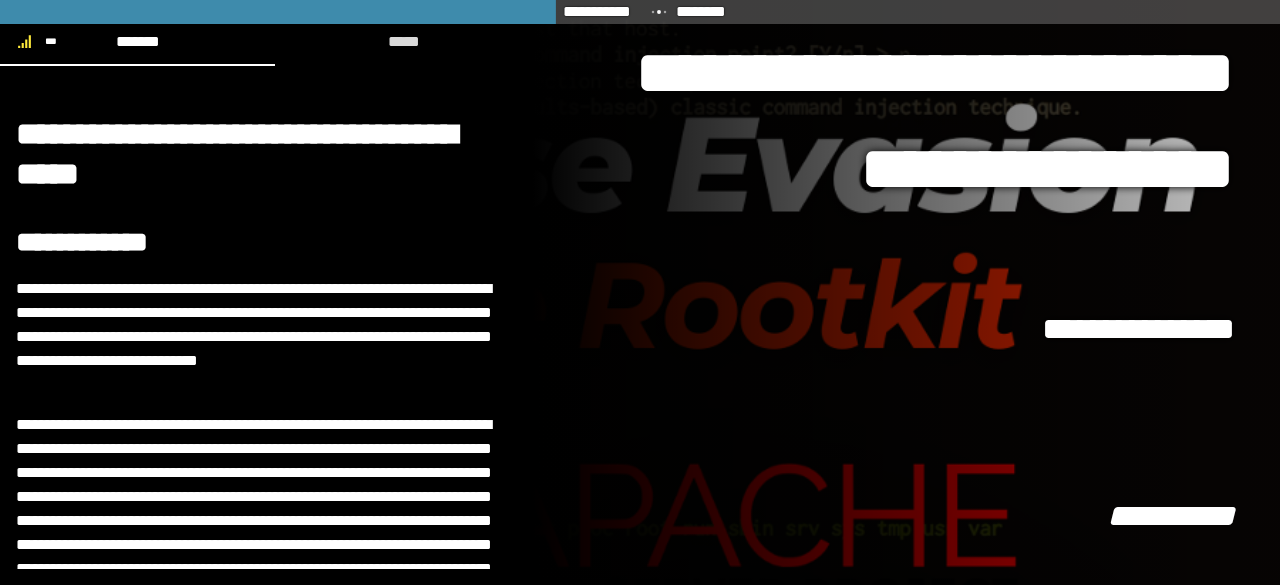 click on "**********" at bounding box center (884, 169) 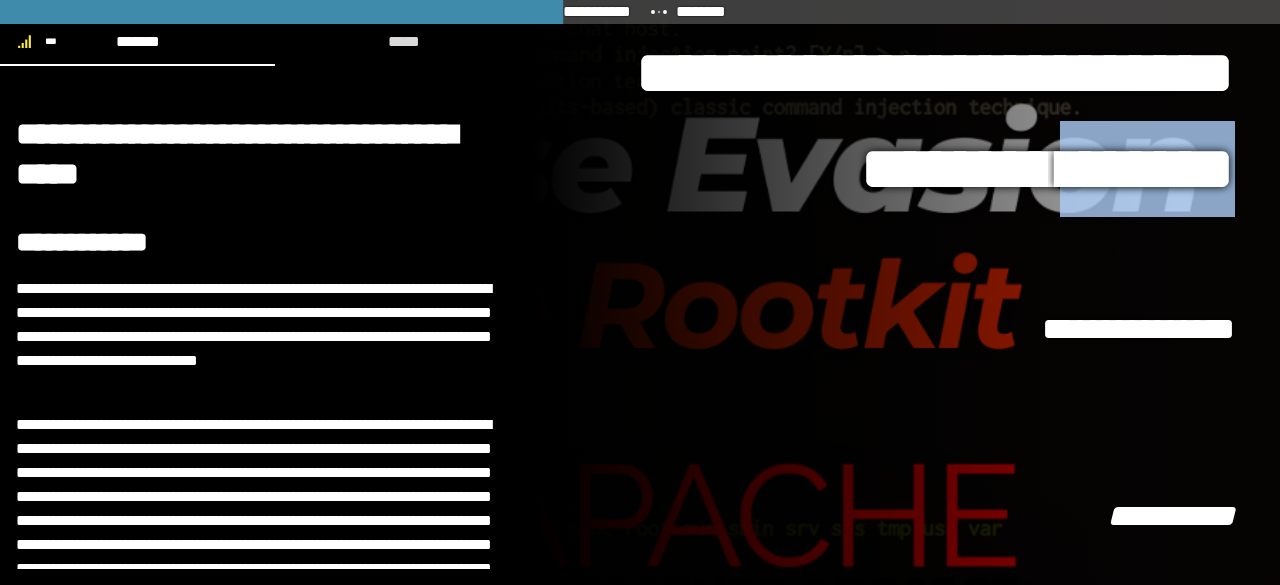 click on "**********" at bounding box center (884, 169) 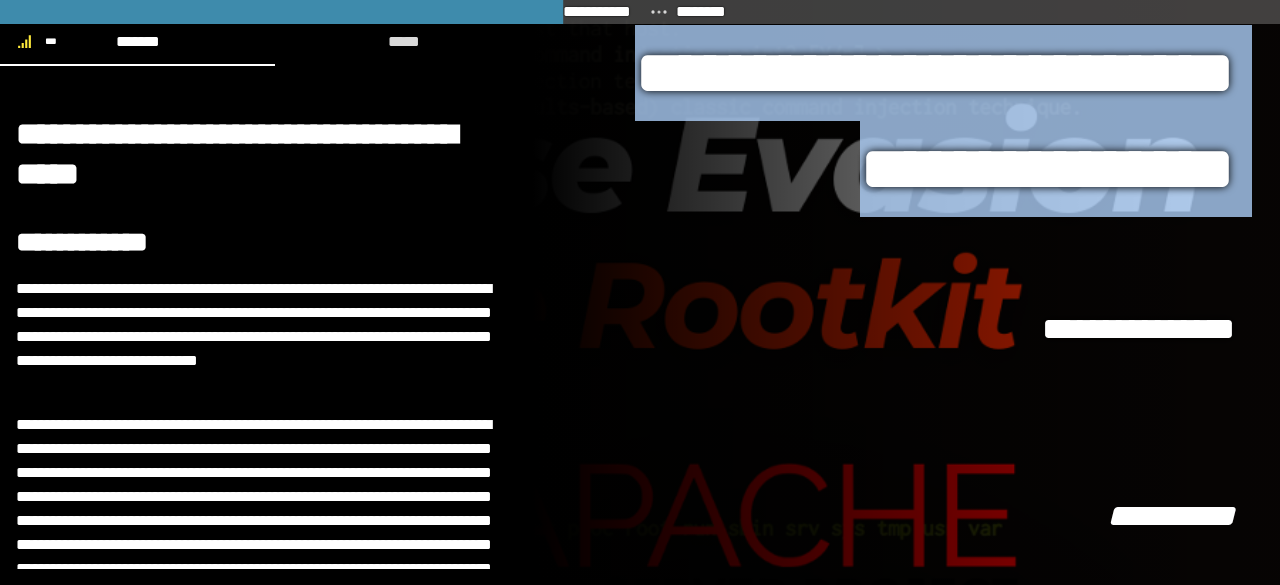 click on "**********" at bounding box center (884, 169) 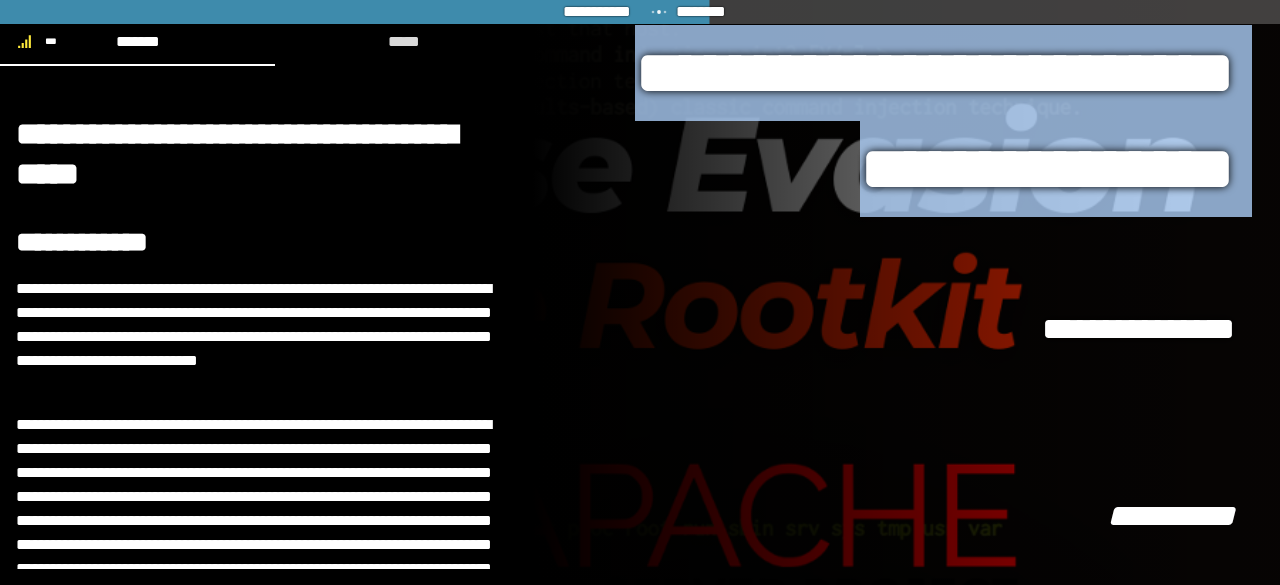 click on "[FIRST] [LAST]" at bounding box center (906, 292) 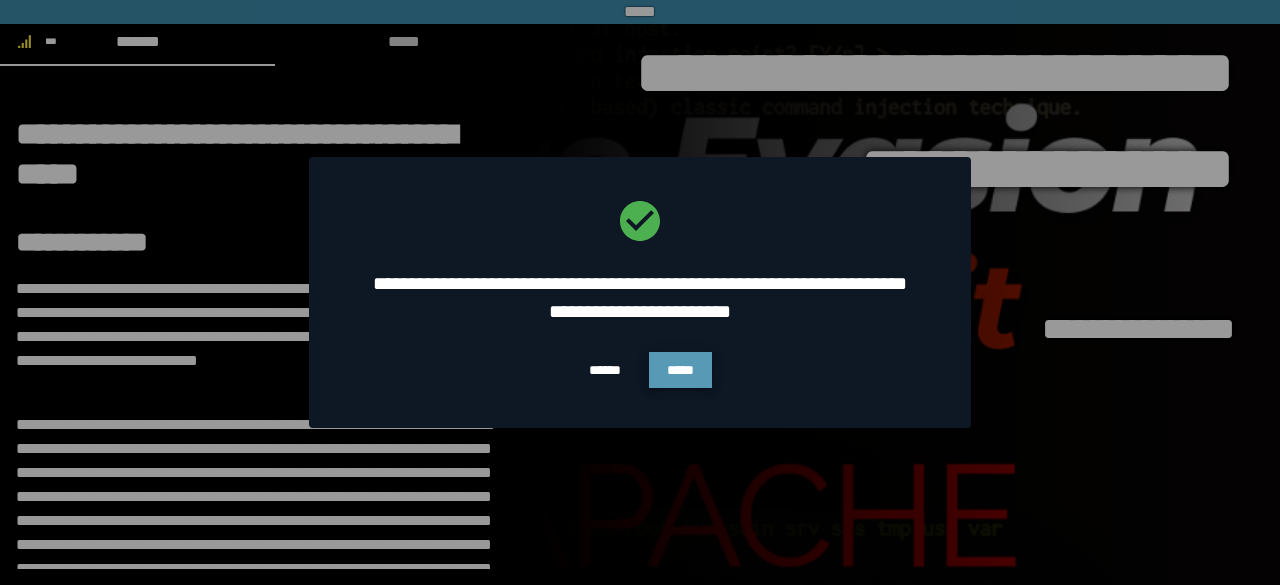 click on "*****" at bounding box center [680, 370] 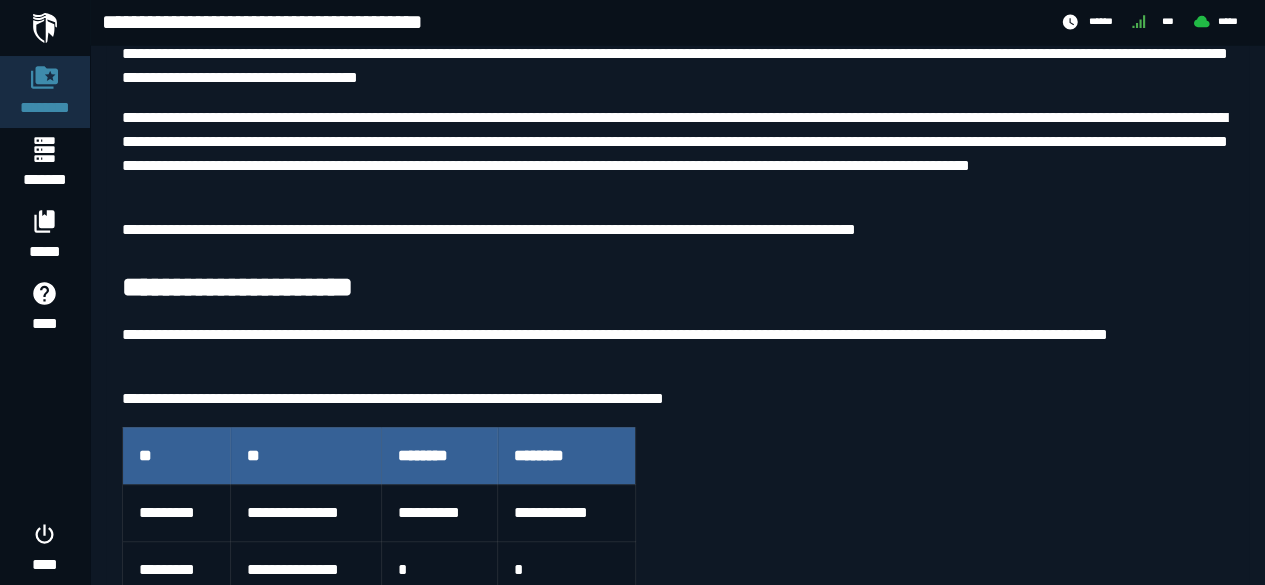 scroll, scrollTop: 442, scrollLeft: 0, axis: vertical 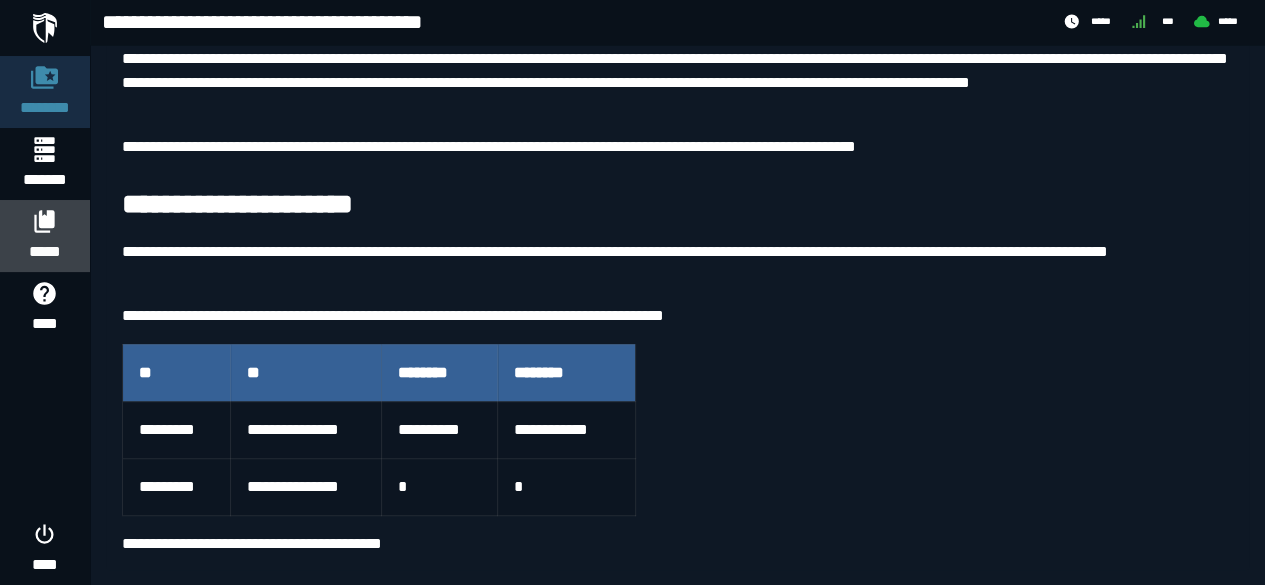 click on "*****" at bounding box center [45, 252] 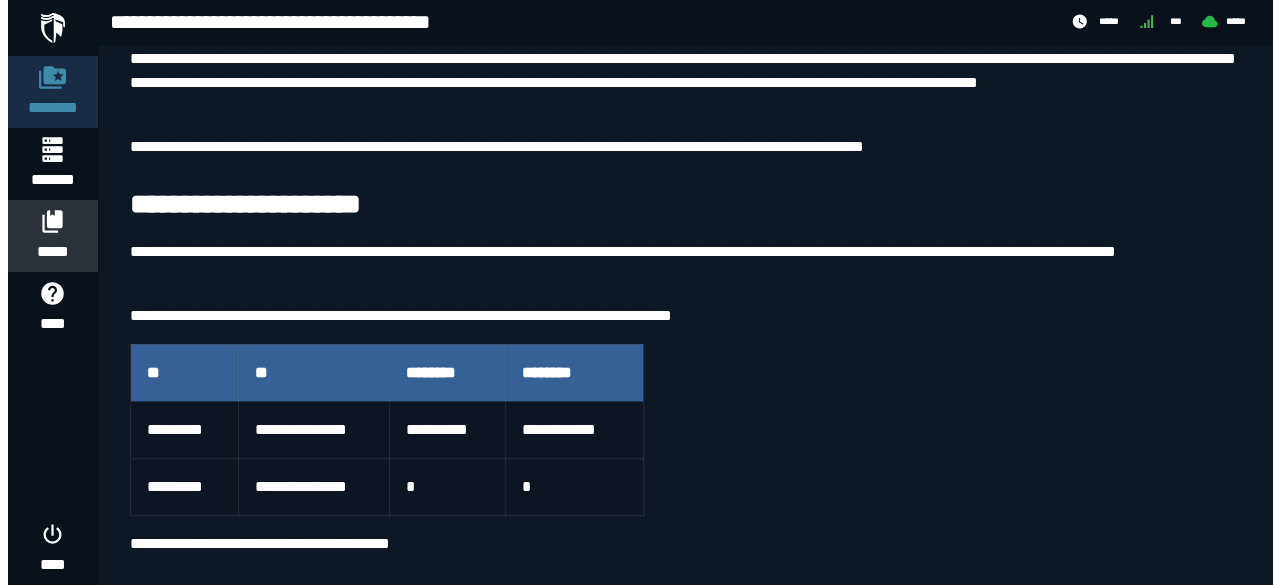 scroll, scrollTop: 0, scrollLeft: 0, axis: both 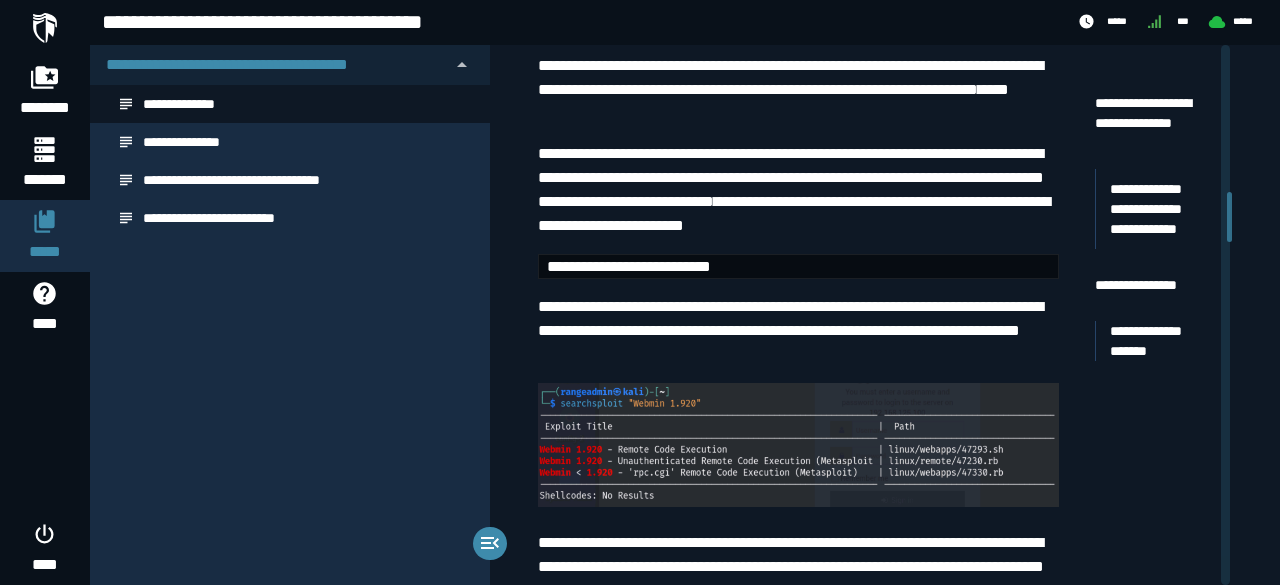 click on "[ADDRESS]" at bounding box center (798, -22) 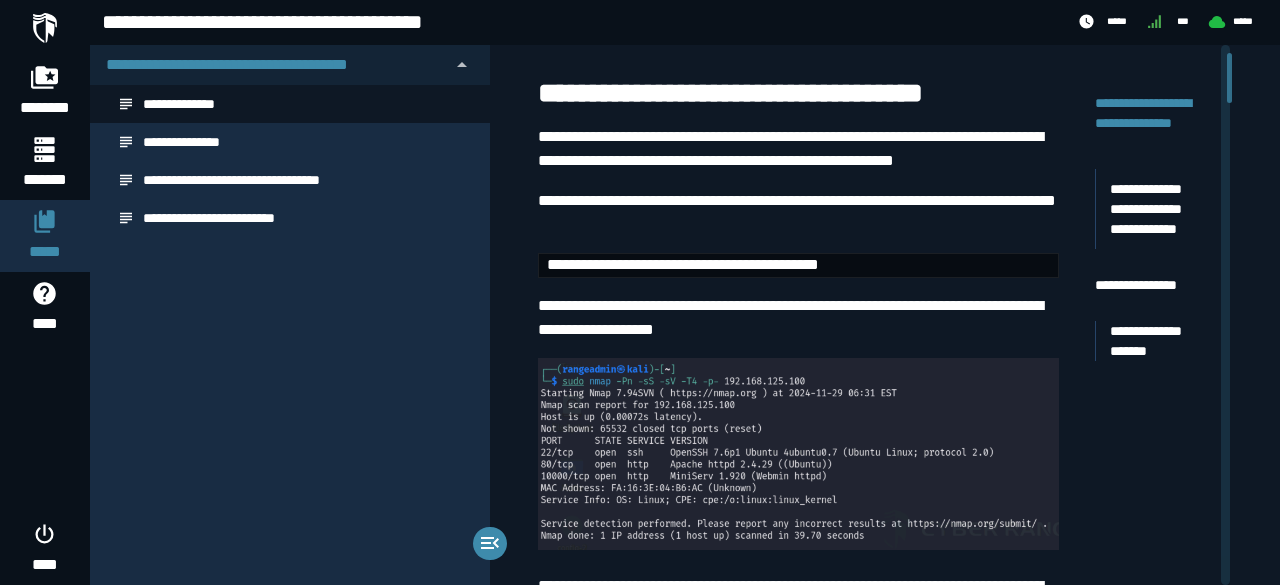 scroll, scrollTop: 180, scrollLeft: 0, axis: vertical 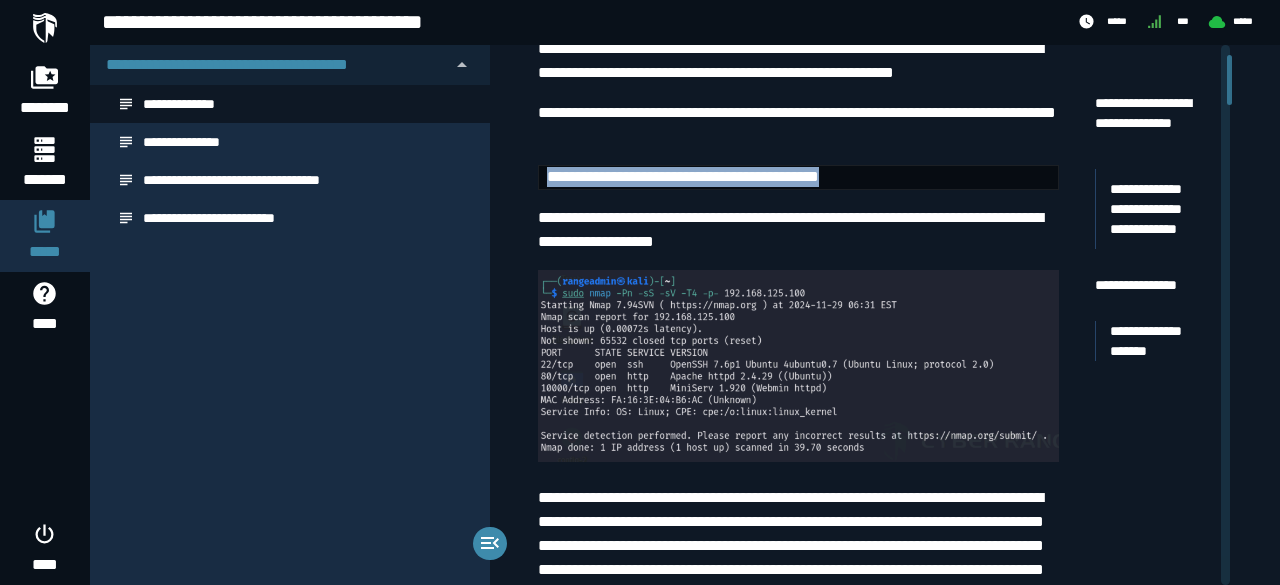 drag, startPoint x: 547, startPoint y: 205, endPoint x: 1010, endPoint y: 207, distance: 463.00433 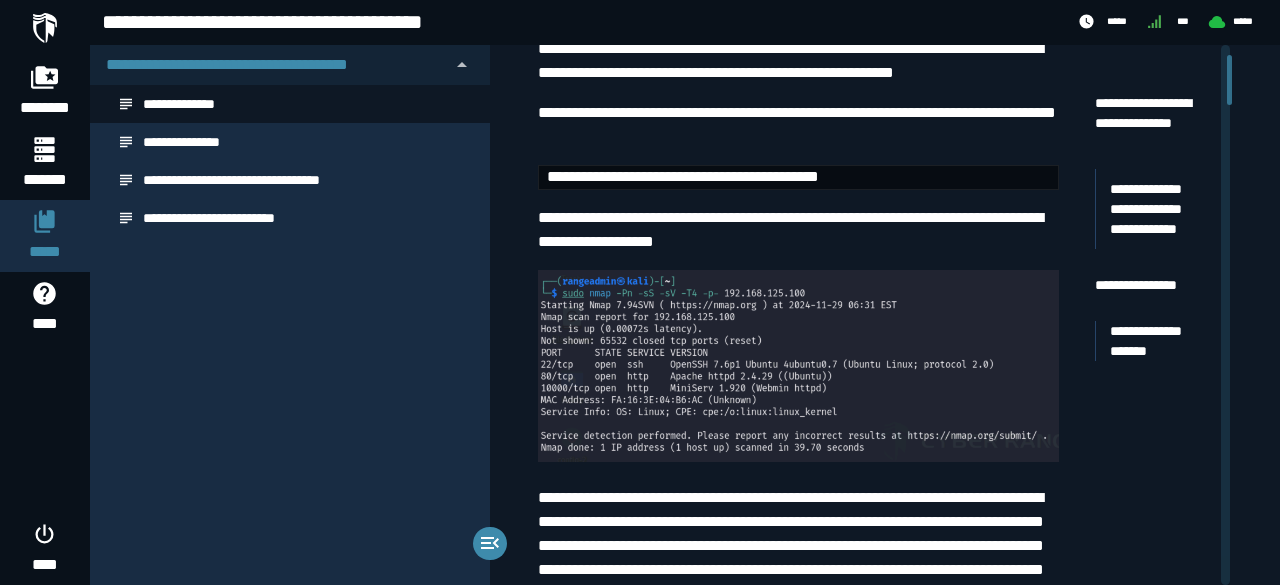 click on "**********" at bounding box center (798, 4461) 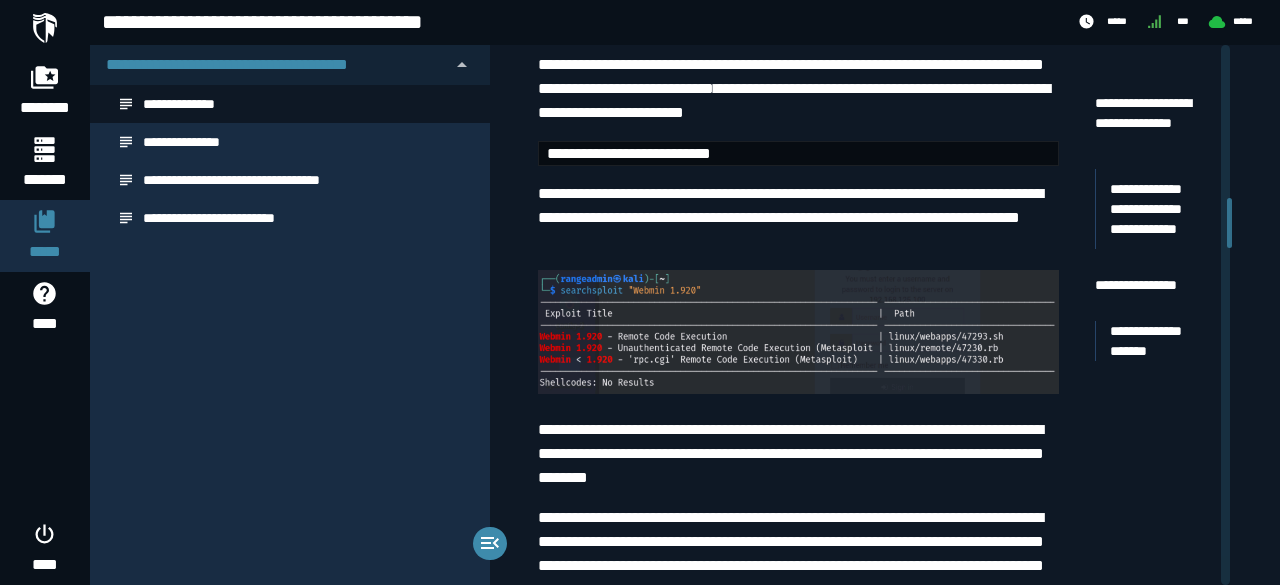 scroll, scrollTop: 2680, scrollLeft: 0, axis: vertical 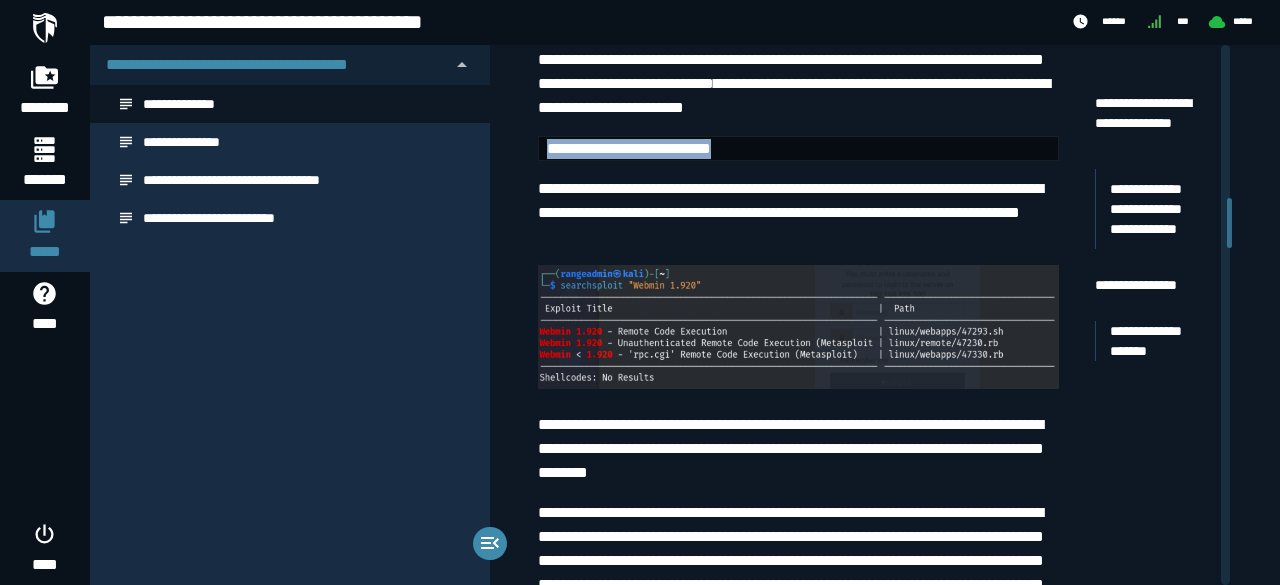 drag, startPoint x: 548, startPoint y: 196, endPoint x: 804, endPoint y: 197, distance: 256.00195 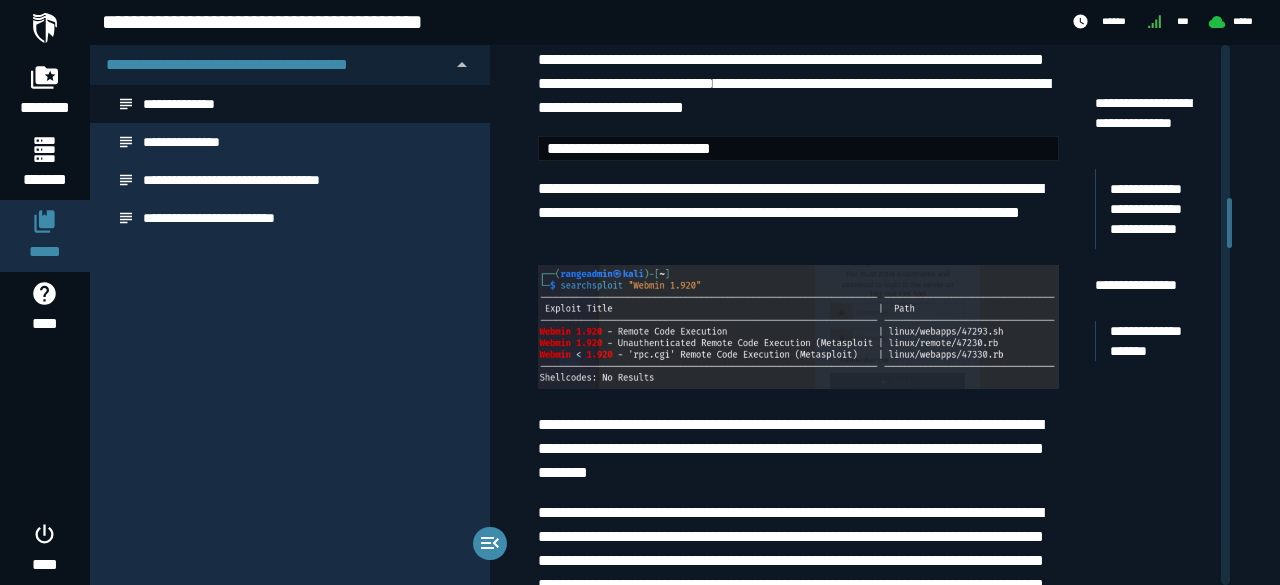 click on "**********" at bounding box center (798, 213) 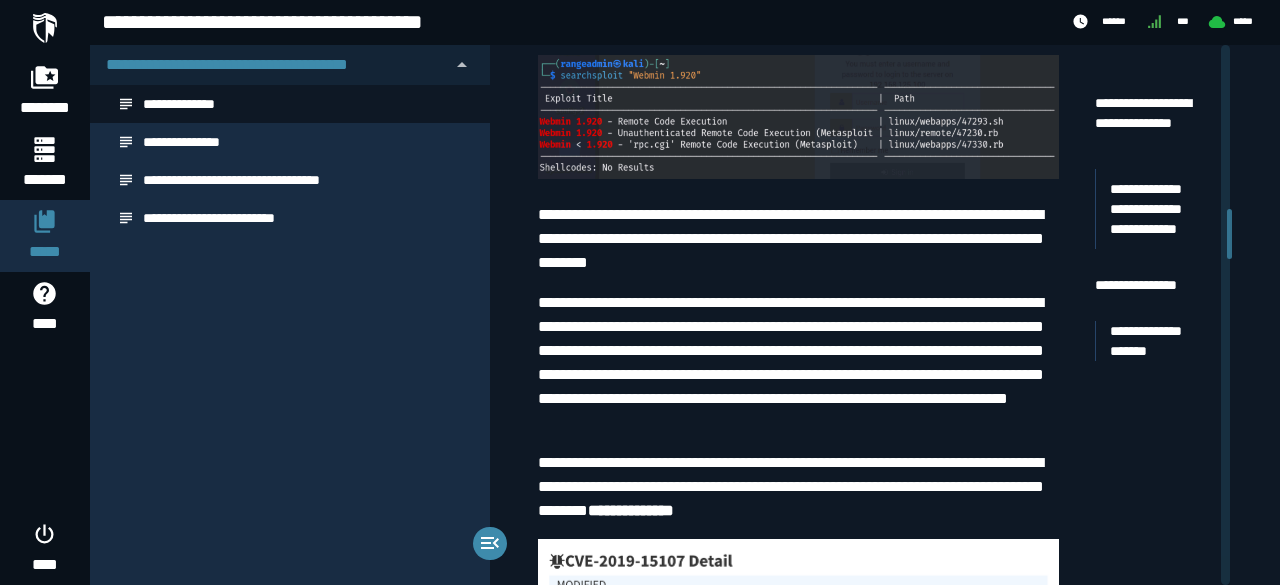 scroll, scrollTop: 2893, scrollLeft: 0, axis: vertical 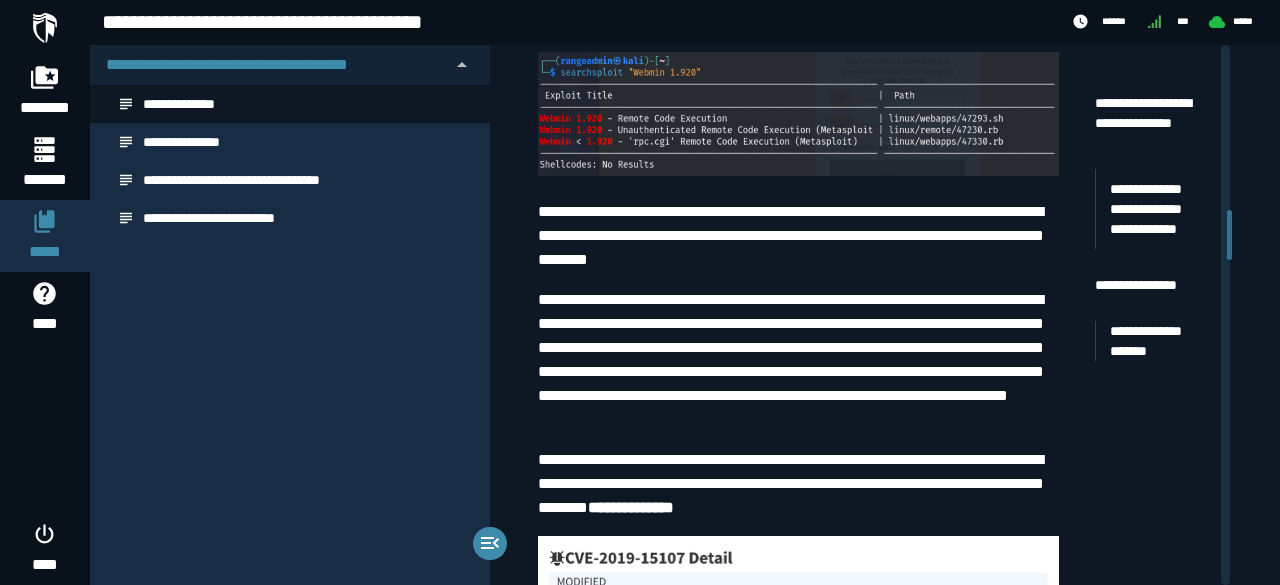 click on "**********" at bounding box center (798, 236) 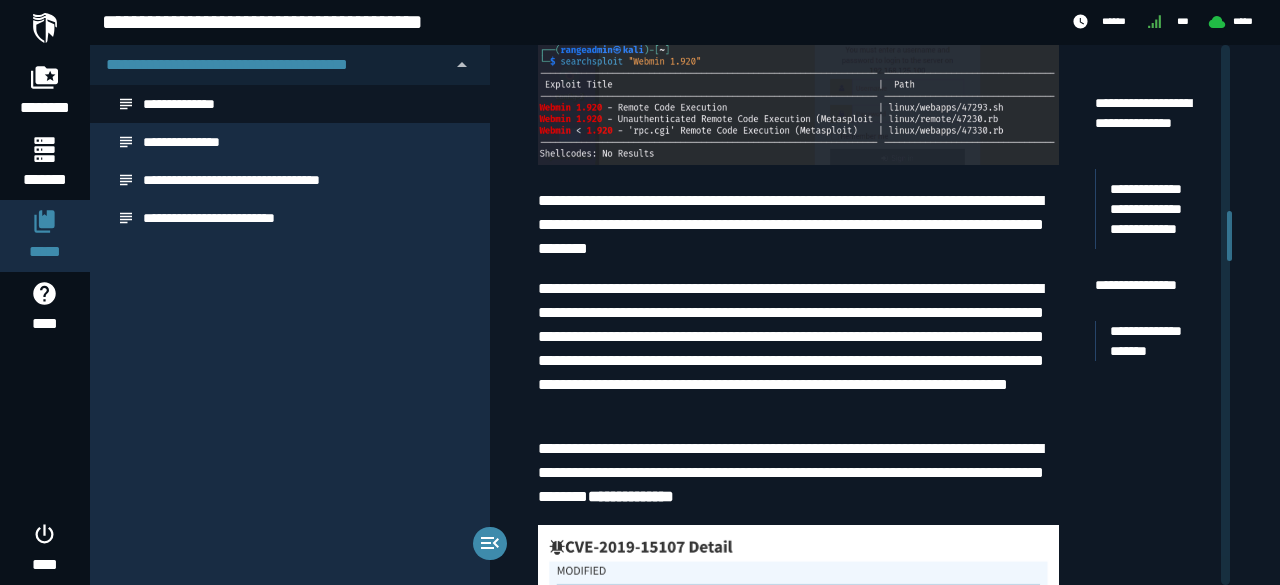 scroll, scrollTop: 2906, scrollLeft: 0, axis: vertical 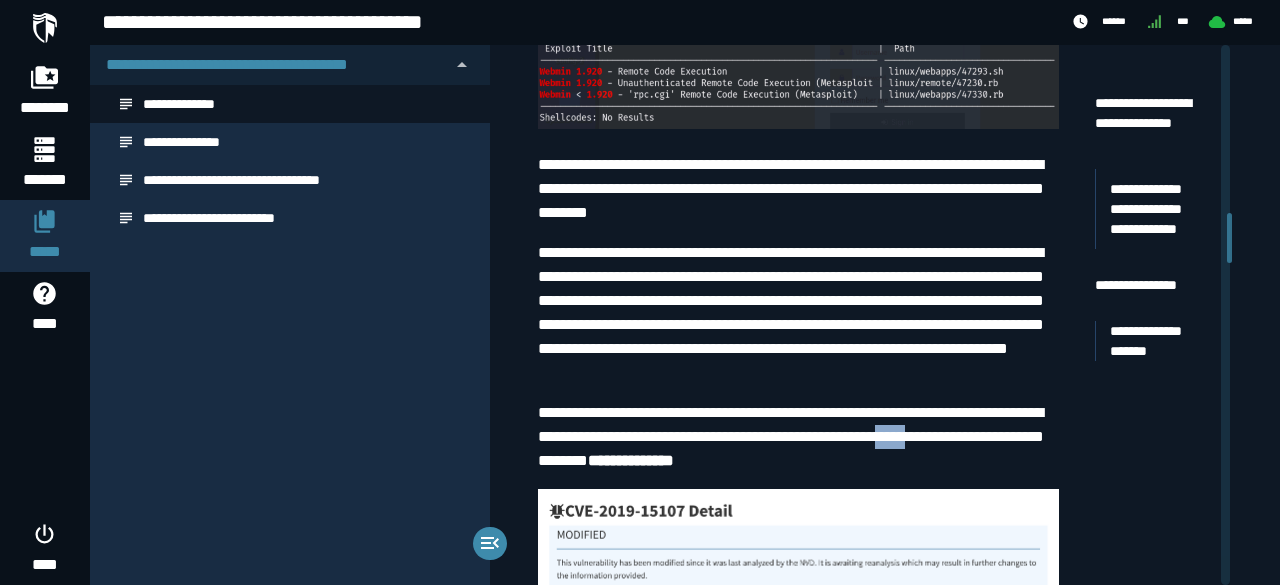 click on "**********" at bounding box center (885, 1651) 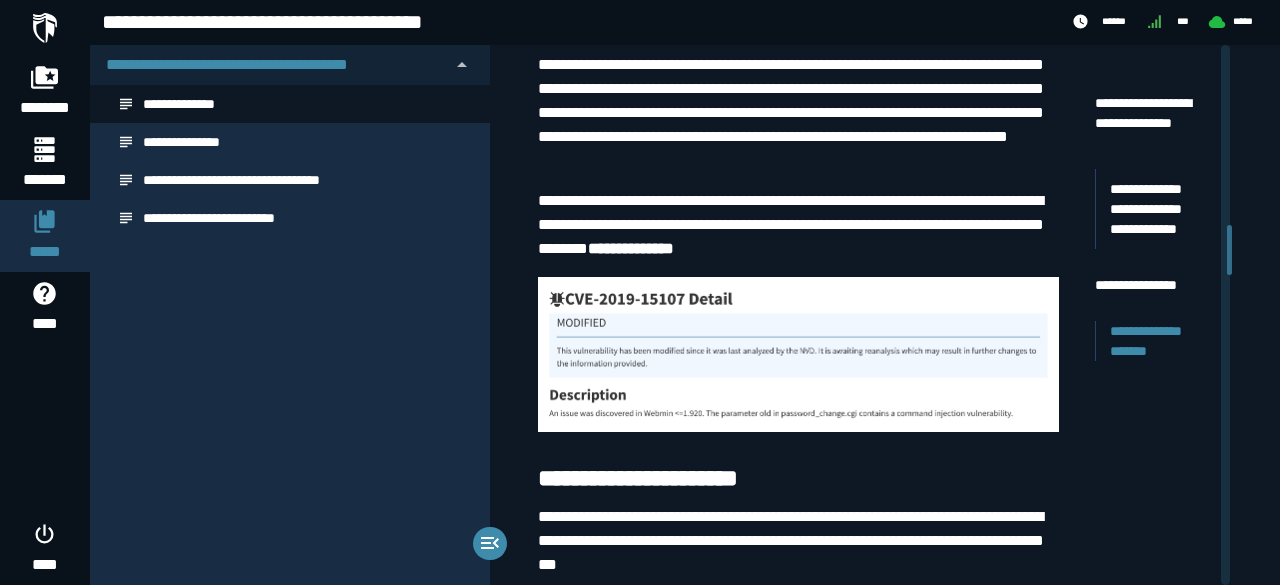 scroll, scrollTop: 3153, scrollLeft: 0, axis: vertical 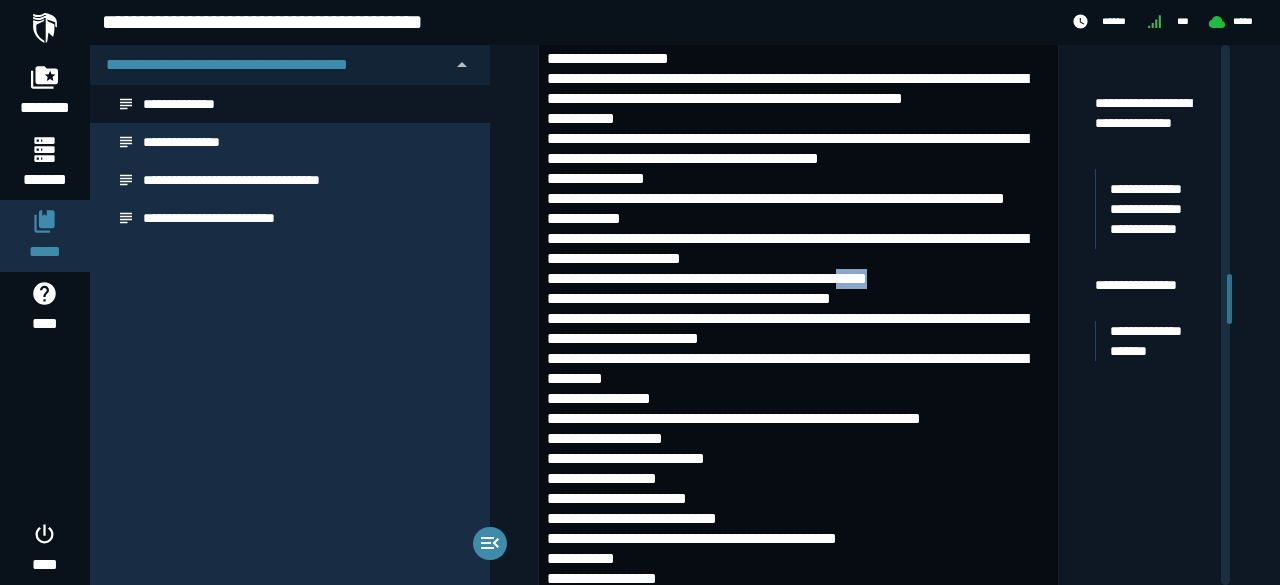 click at bounding box center (798, 328) 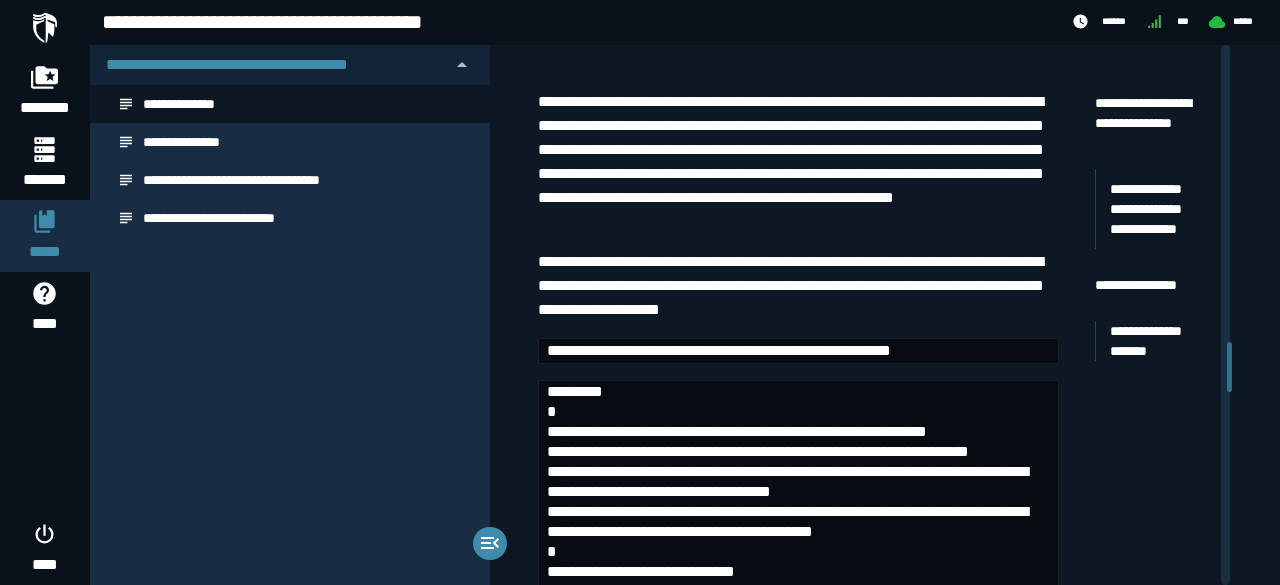 scroll, scrollTop: 5190, scrollLeft: 0, axis: vertical 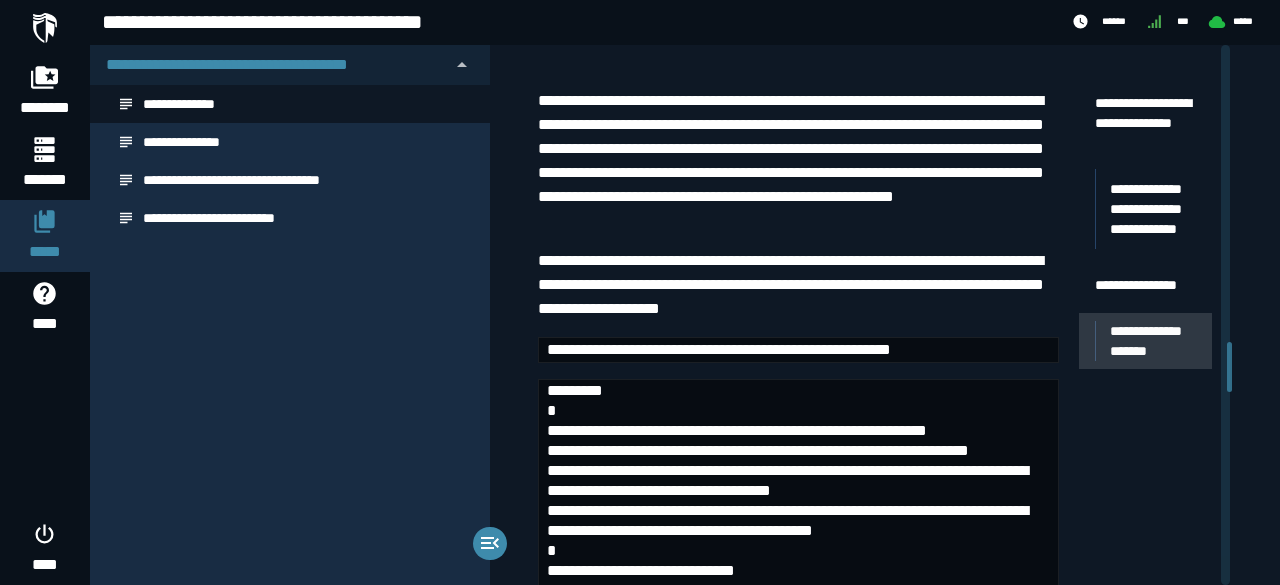click on "**********" 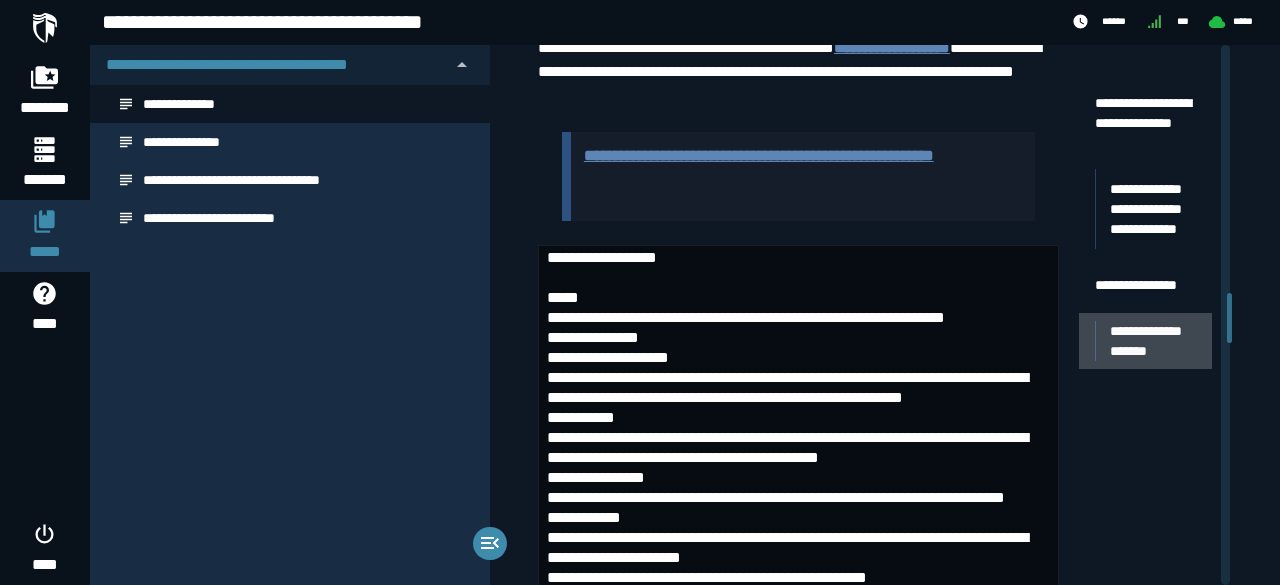 click on "**********" 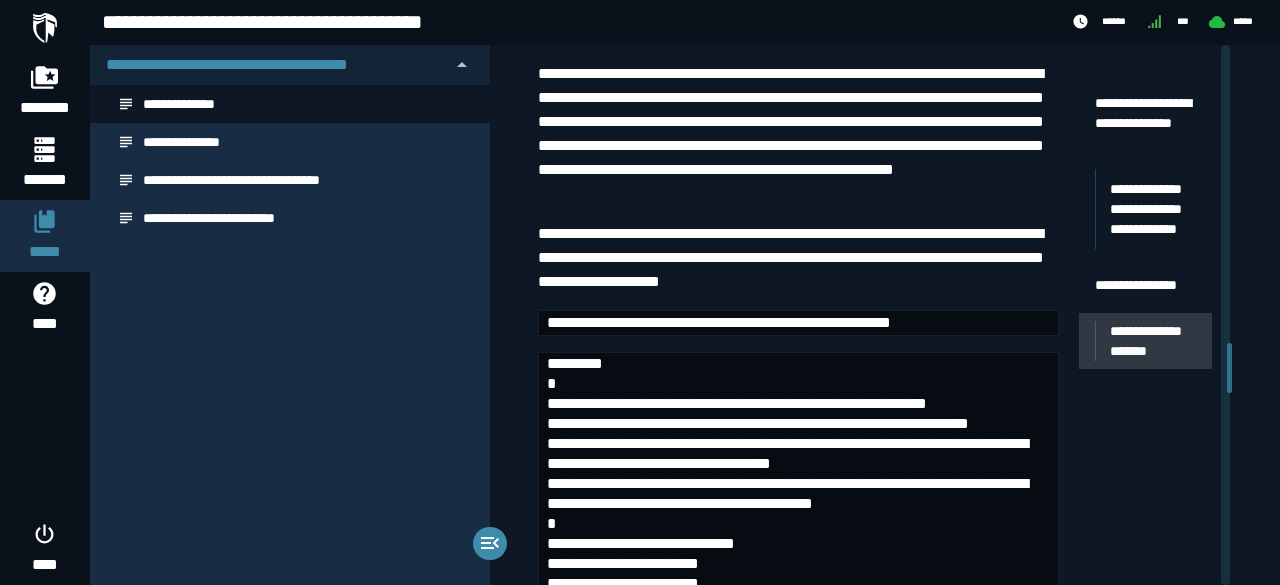 scroll, scrollTop: 5218, scrollLeft: 0, axis: vertical 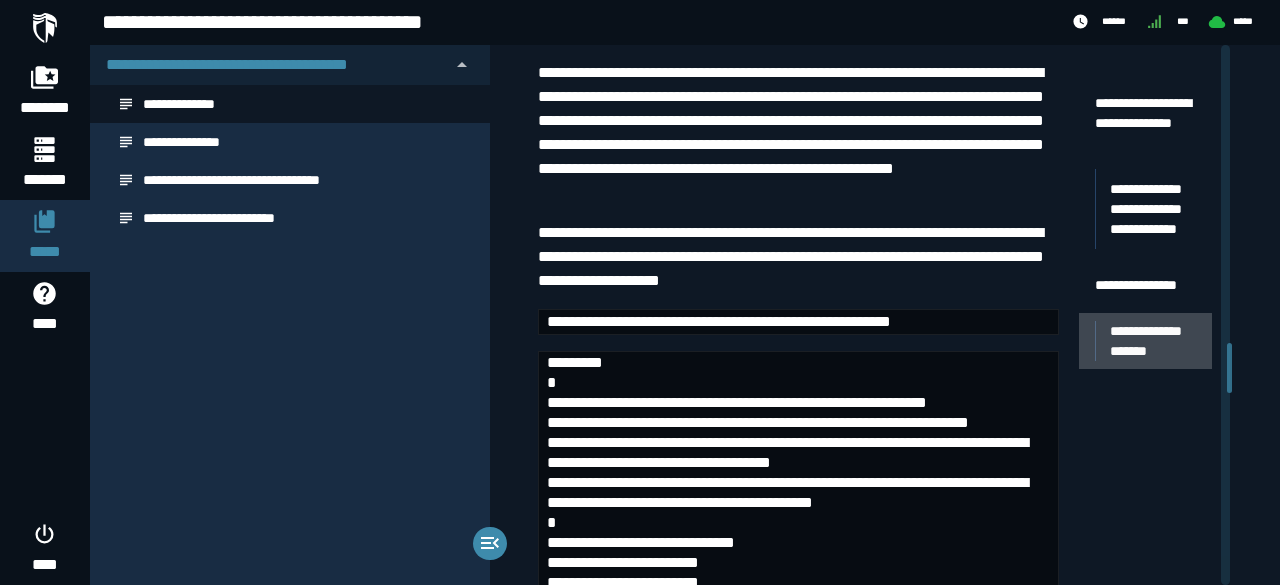 click on "**********" 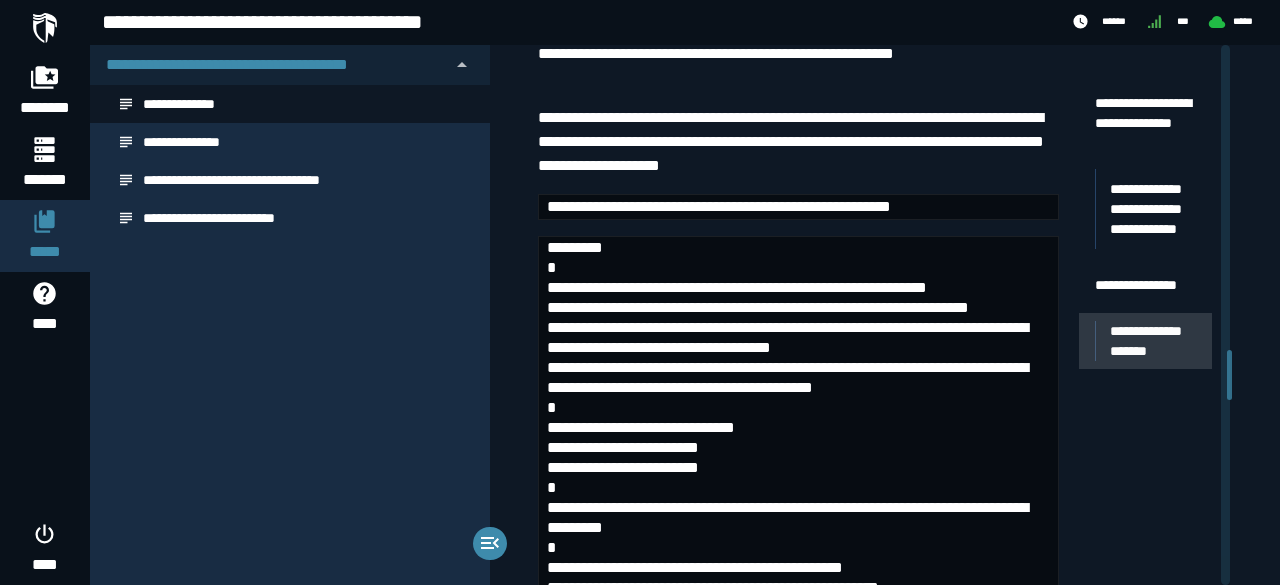 scroll, scrollTop: 5334, scrollLeft: 0, axis: vertical 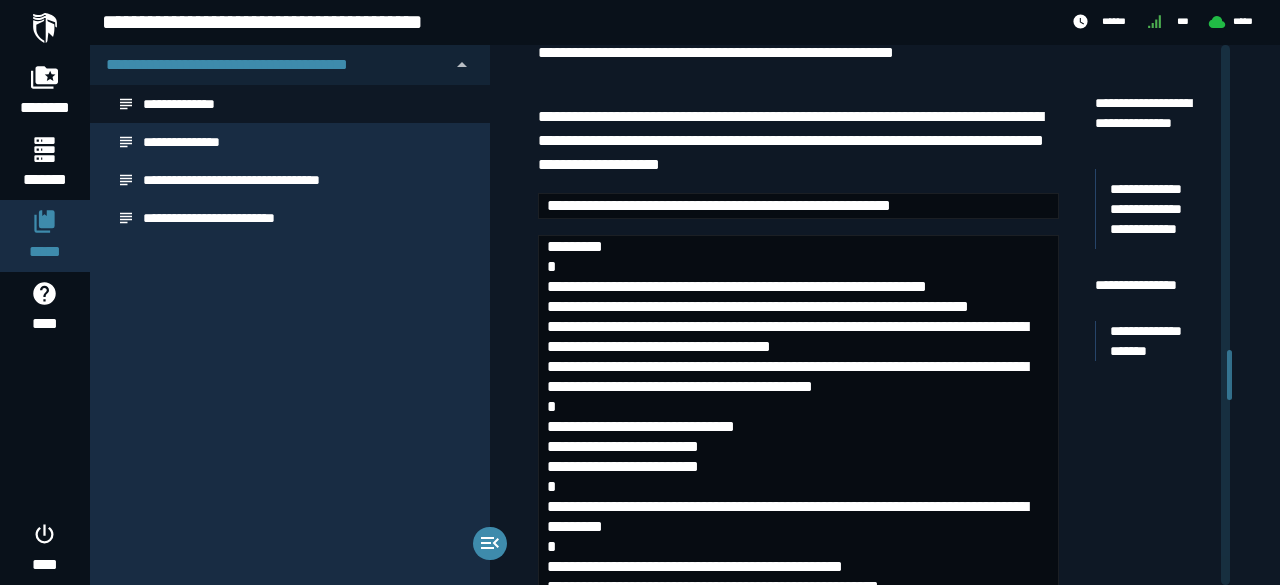 click on "[FIRST] [LAST] [EMAIL] [PHONE]" at bounding box center (1146, 217) 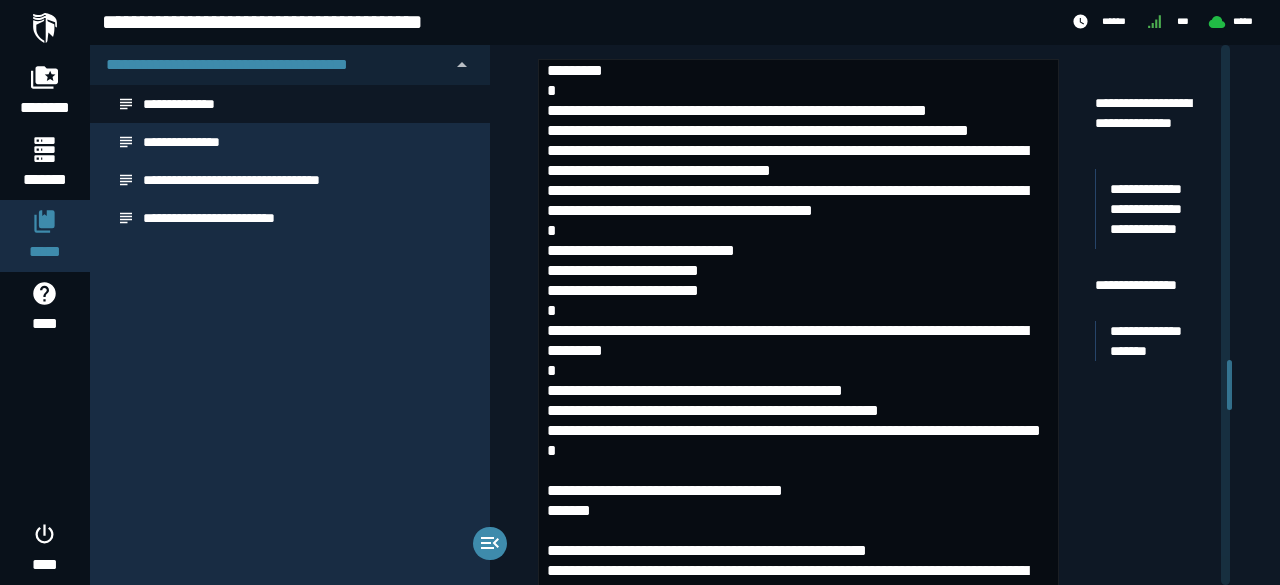 scroll, scrollTop: 5516, scrollLeft: 0, axis: vertical 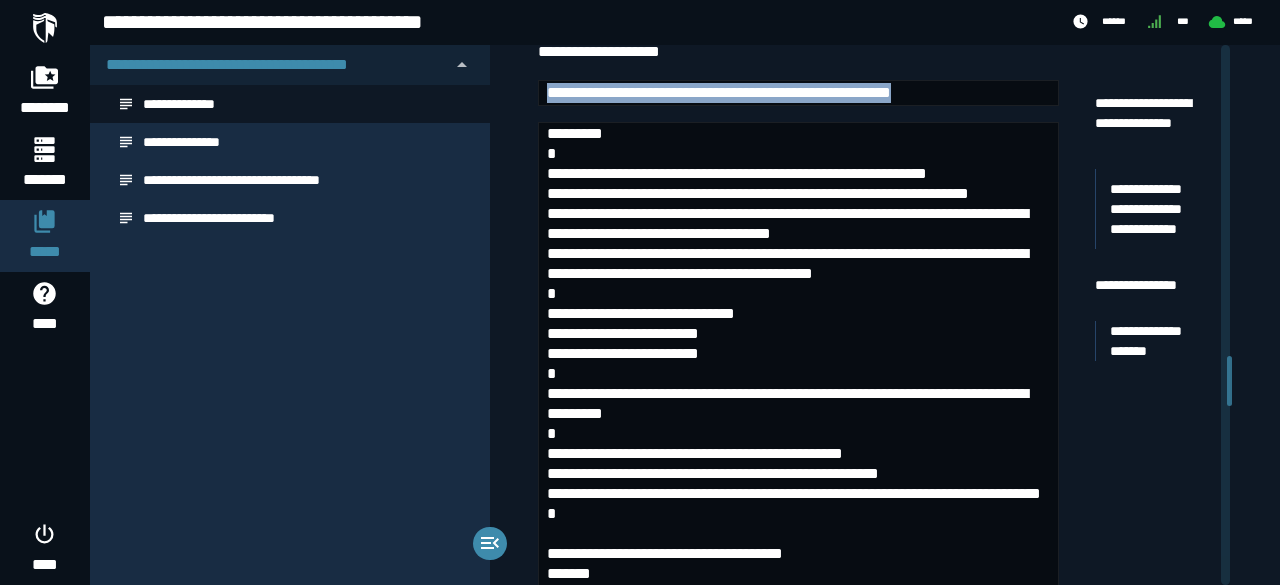 drag, startPoint x: 540, startPoint y: 295, endPoint x: 571, endPoint y: 335, distance: 50.606323 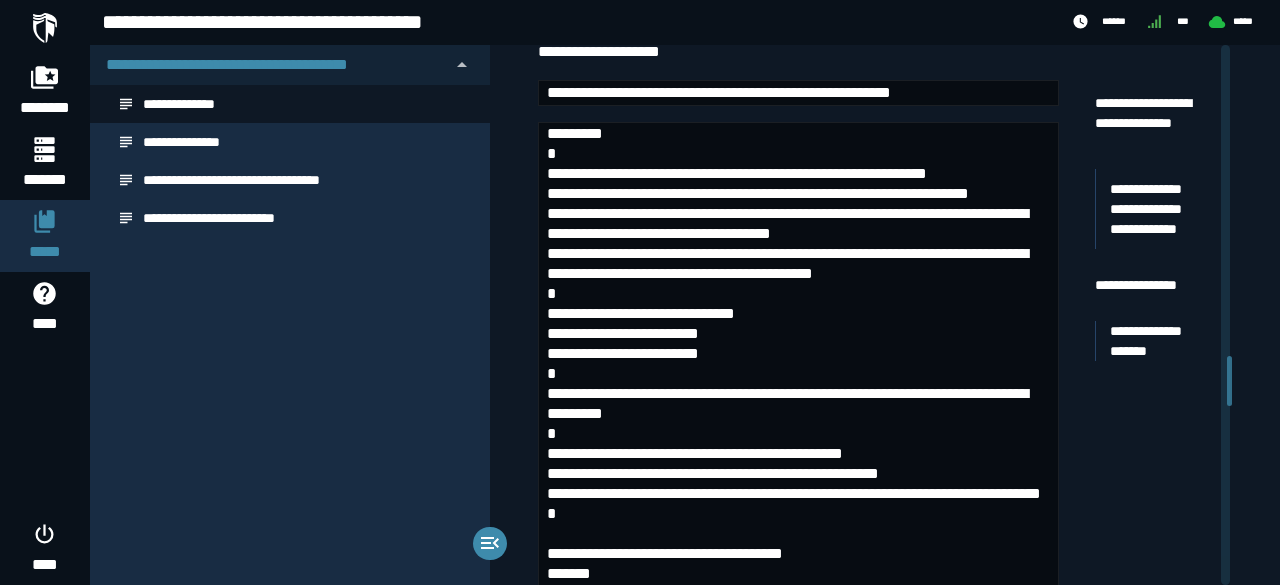 click at bounding box center (798, 494) 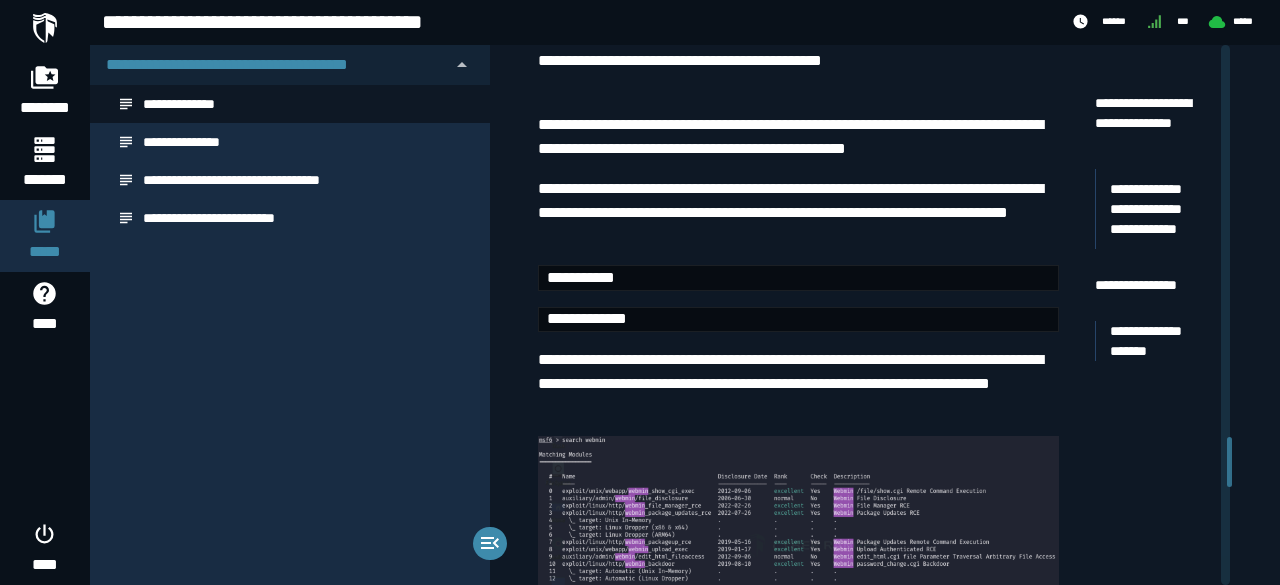 scroll, scrollTop: 6847, scrollLeft: 0, axis: vertical 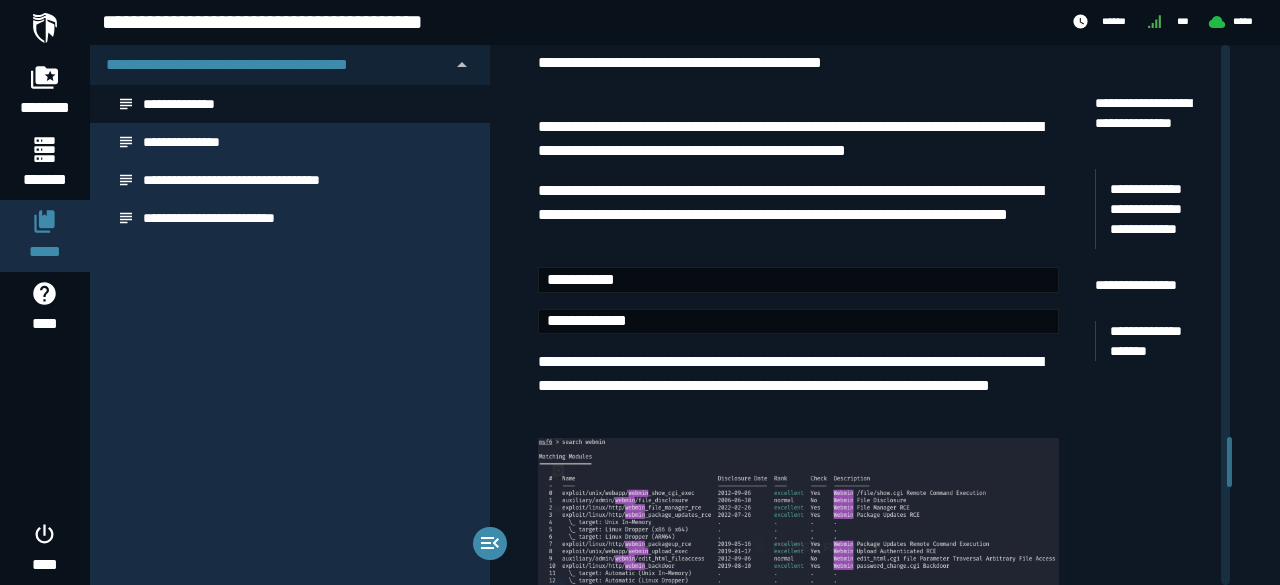 drag, startPoint x: 548, startPoint y: 278, endPoint x: 1022, endPoint y: 269, distance: 474.08545 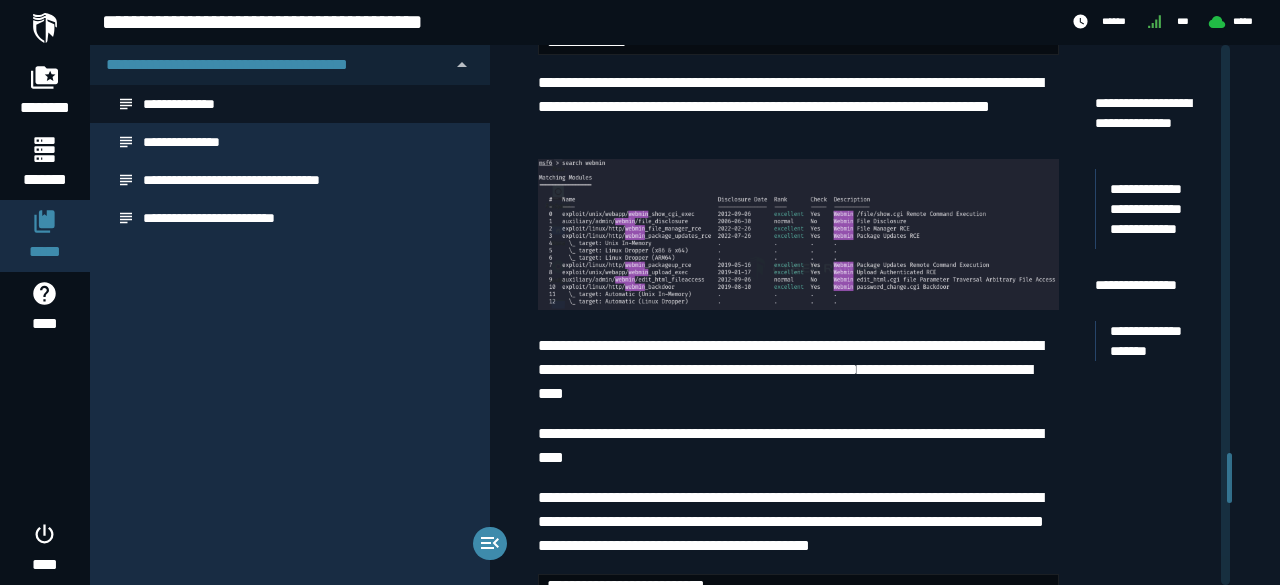 scroll, scrollTop: 7137, scrollLeft: 0, axis: vertical 